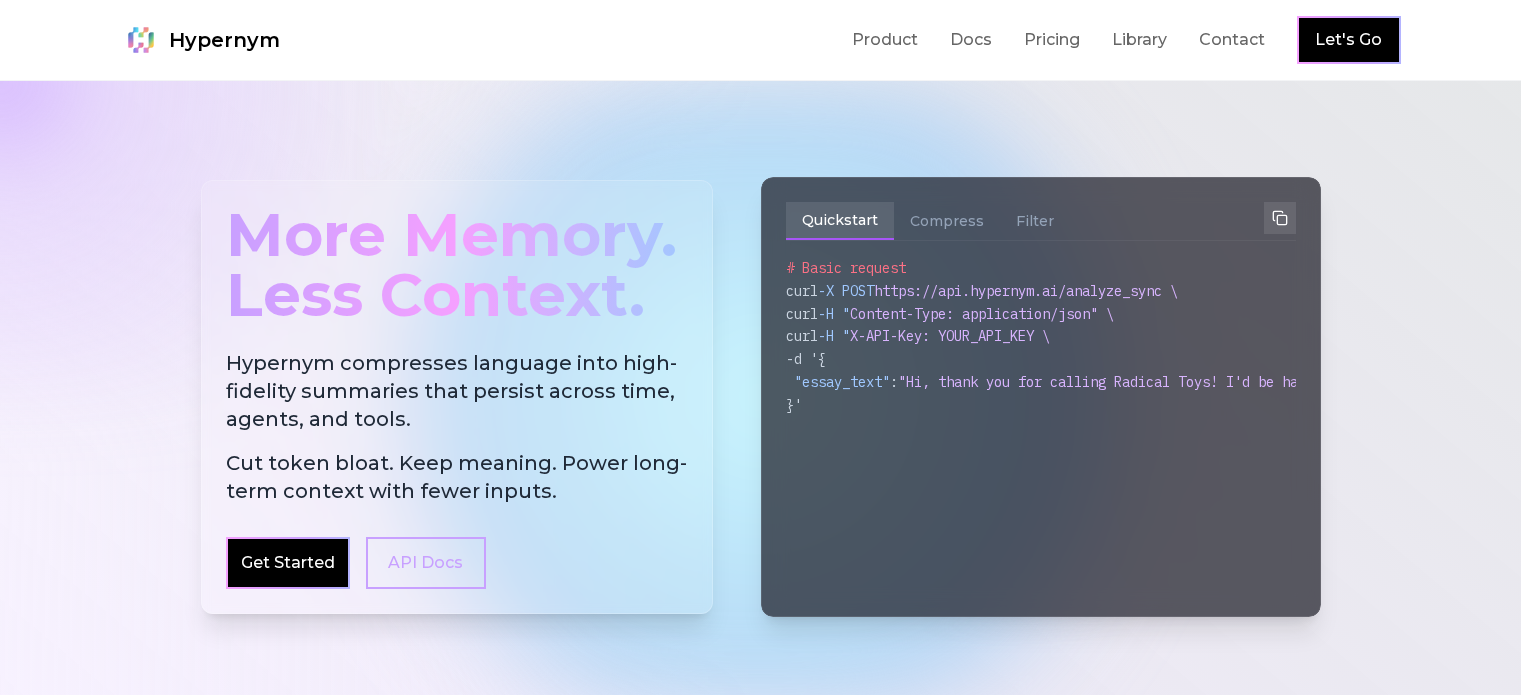 scroll, scrollTop: 0, scrollLeft: 0, axis: both 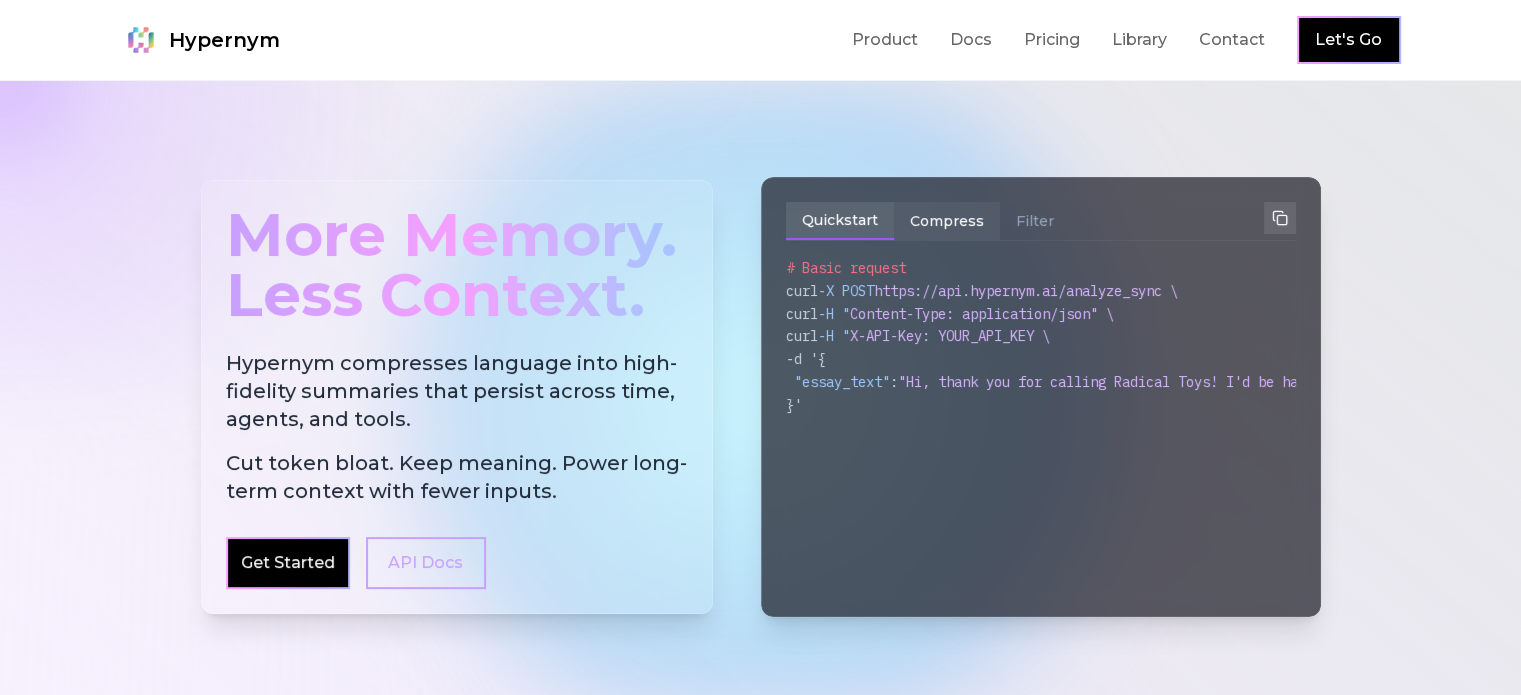 click on "Compress" at bounding box center (947, 221) 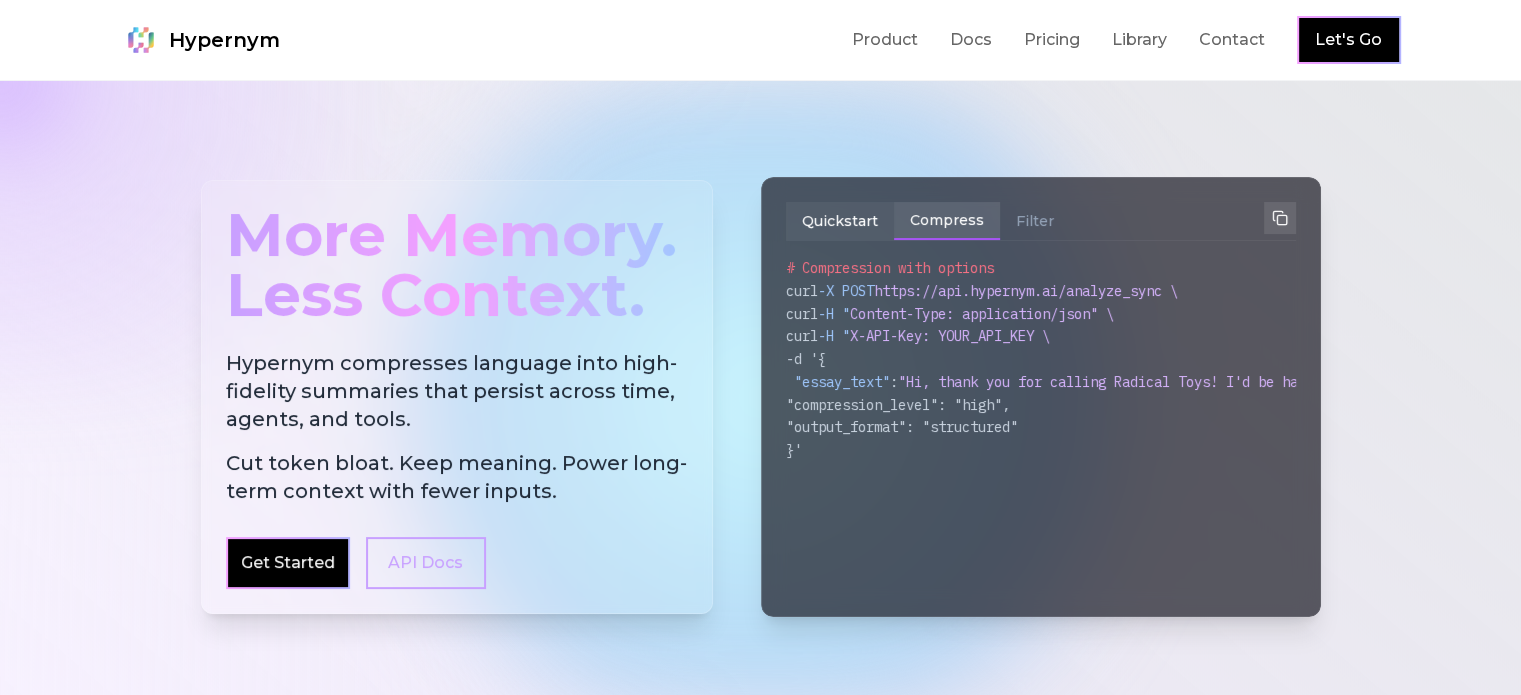 click on "Quickstart" at bounding box center [840, 221] 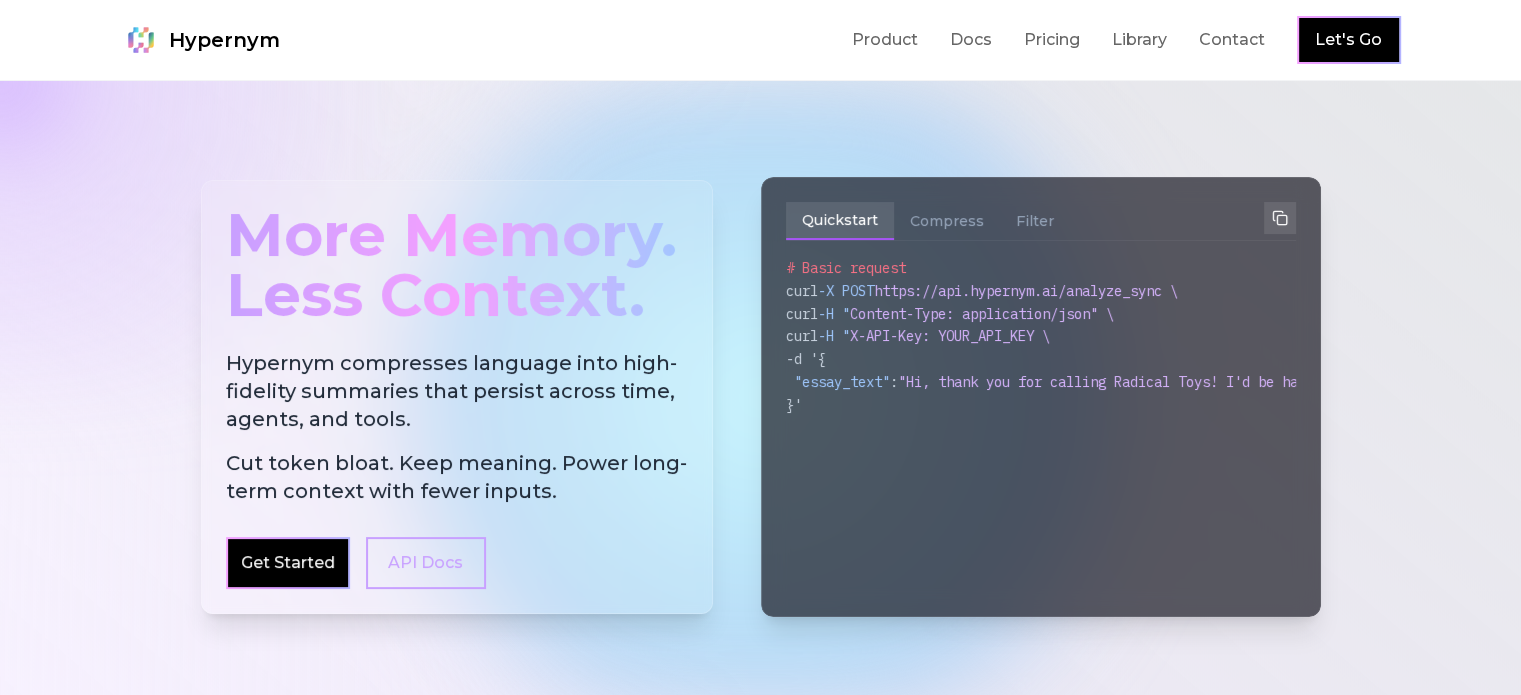 drag, startPoint x: 864, startPoint y: 406, endPoint x: 769, endPoint y: 255, distance: 178.39844 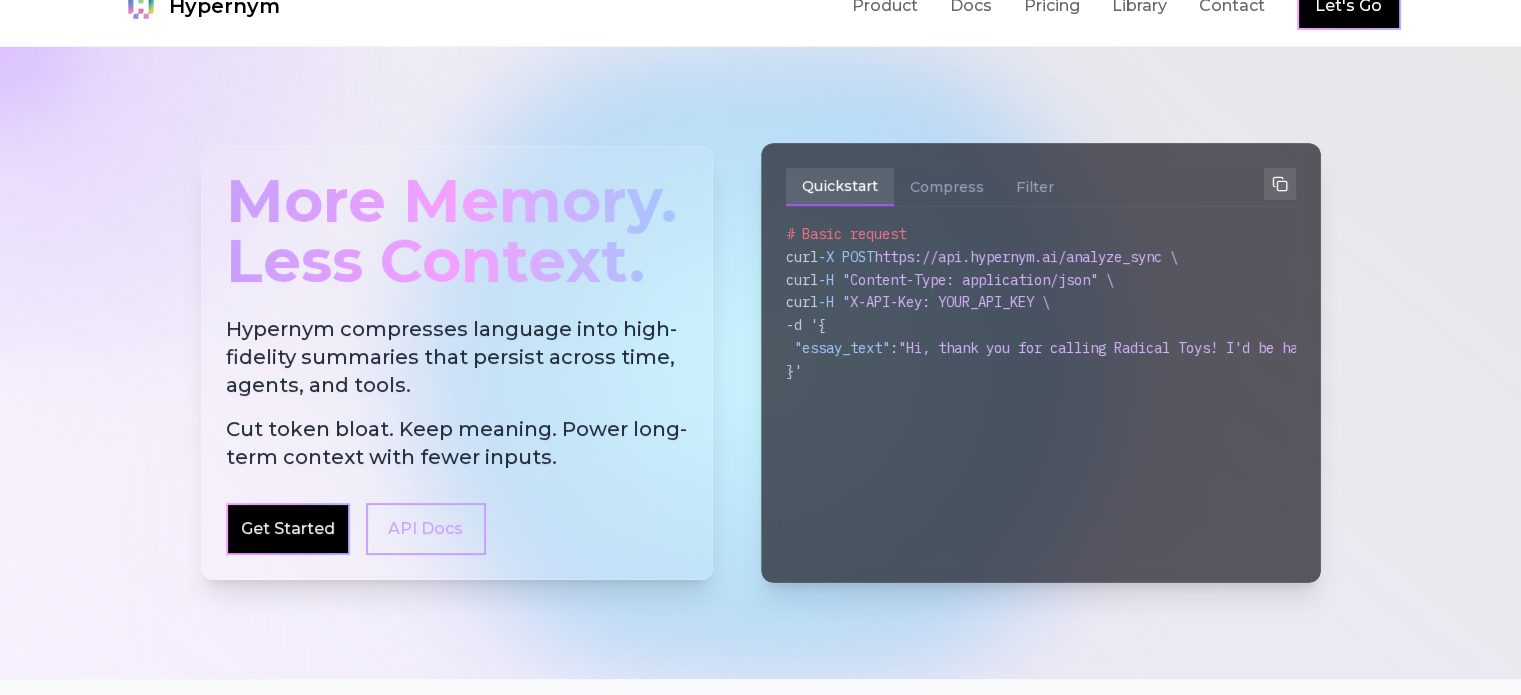scroll, scrollTop: 0, scrollLeft: 0, axis: both 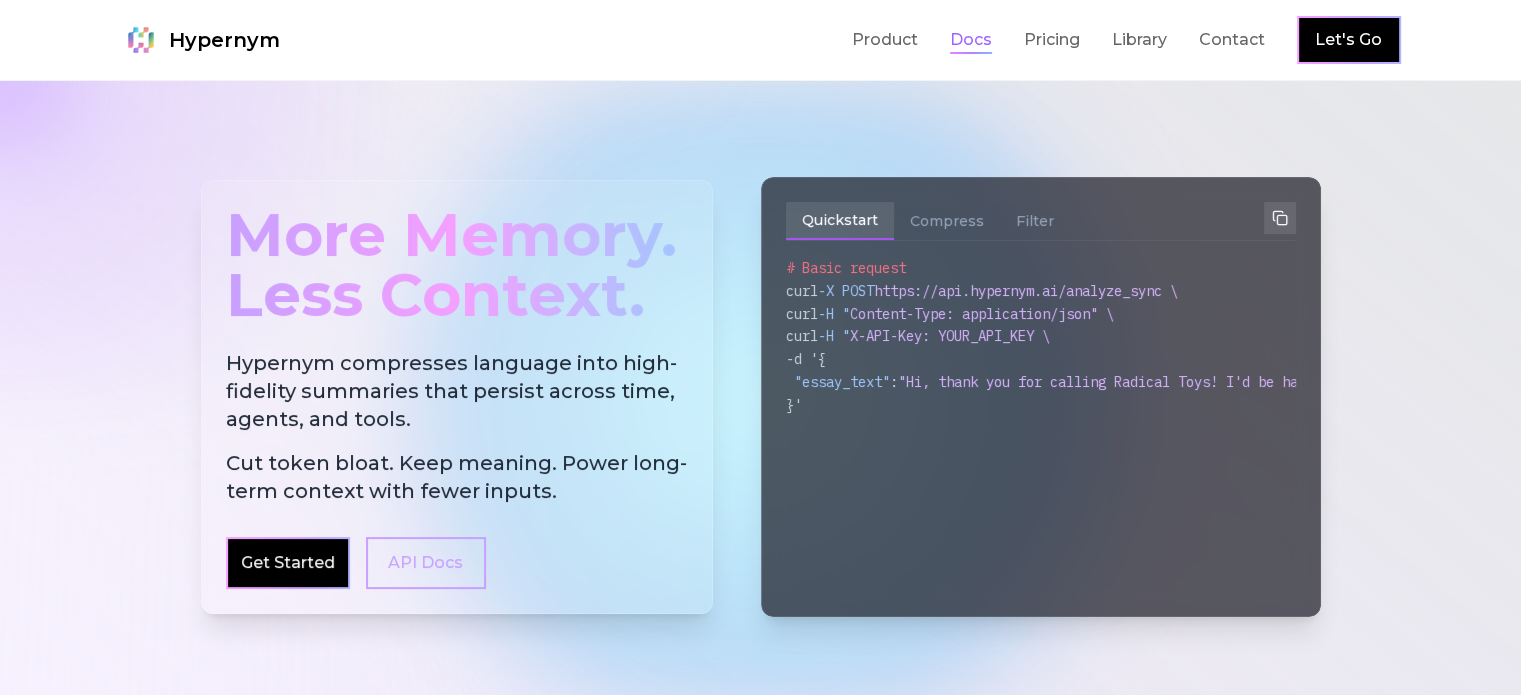 click on "Docs" at bounding box center (971, 40) 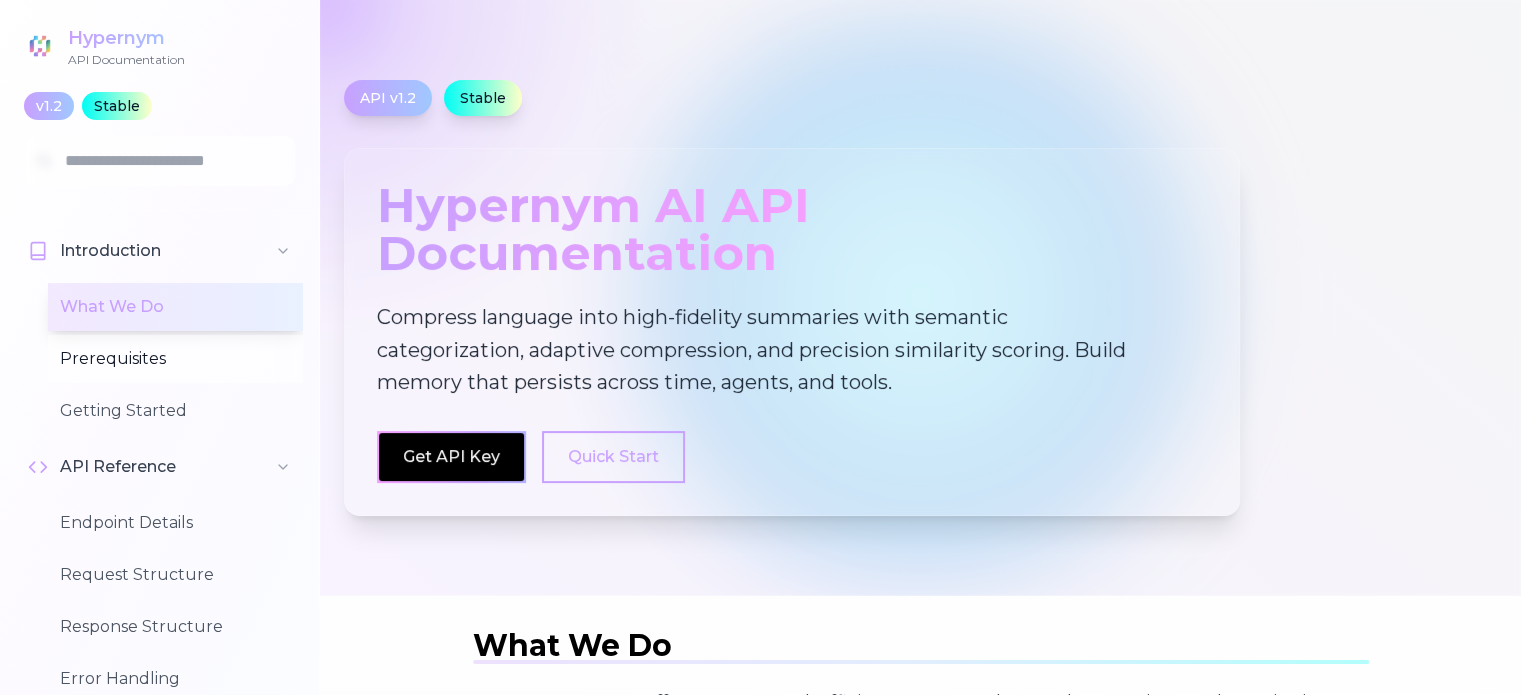 click on "Prerequisites" at bounding box center (175, 359) 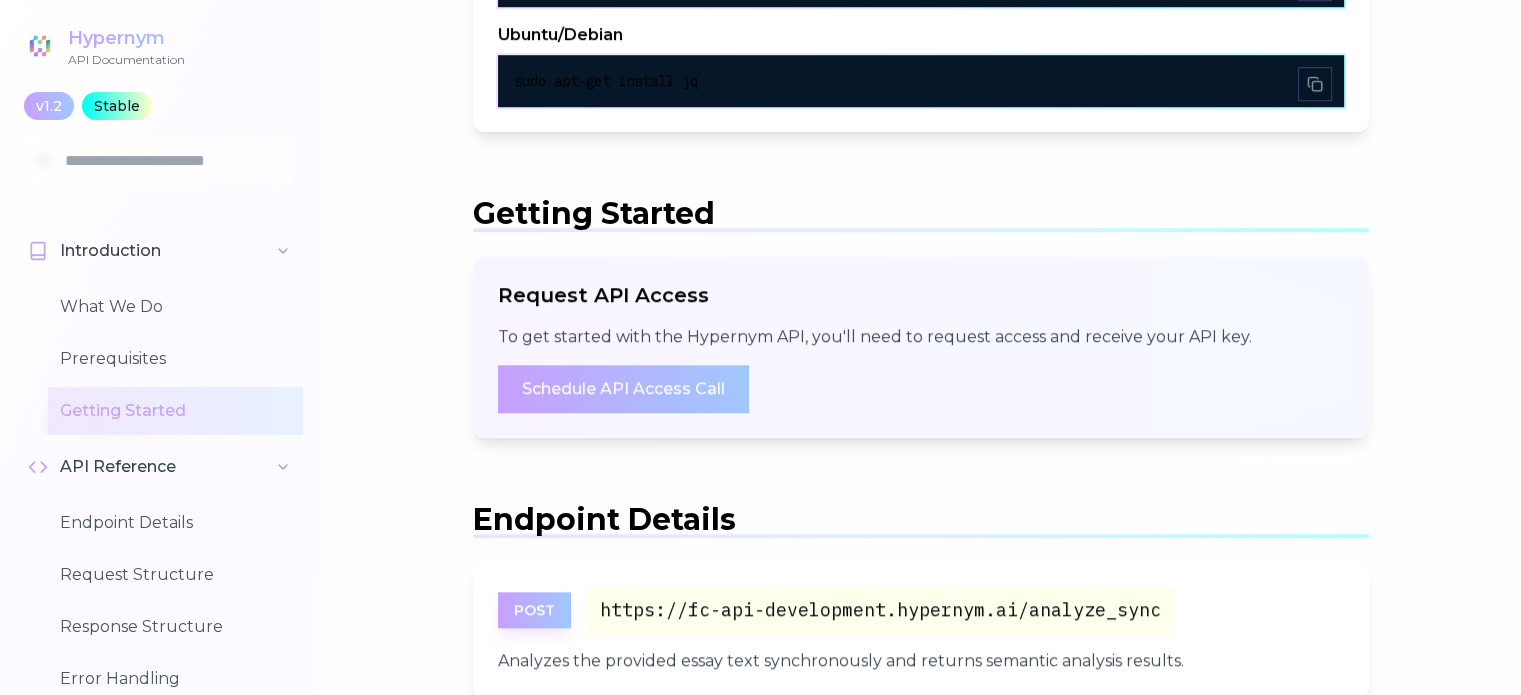scroll, scrollTop: 1498, scrollLeft: 0, axis: vertical 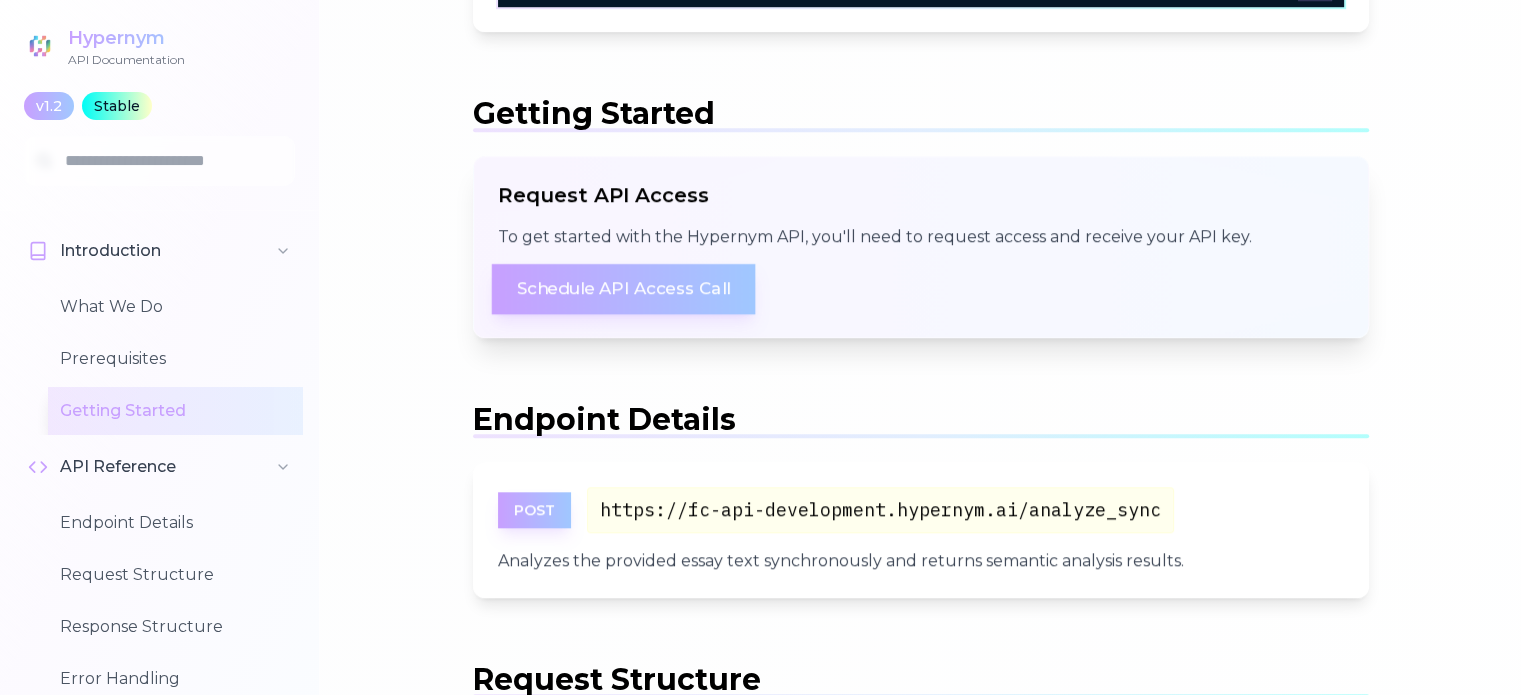 click on "Schedule API Access Call" at bounding box center (623, 289) 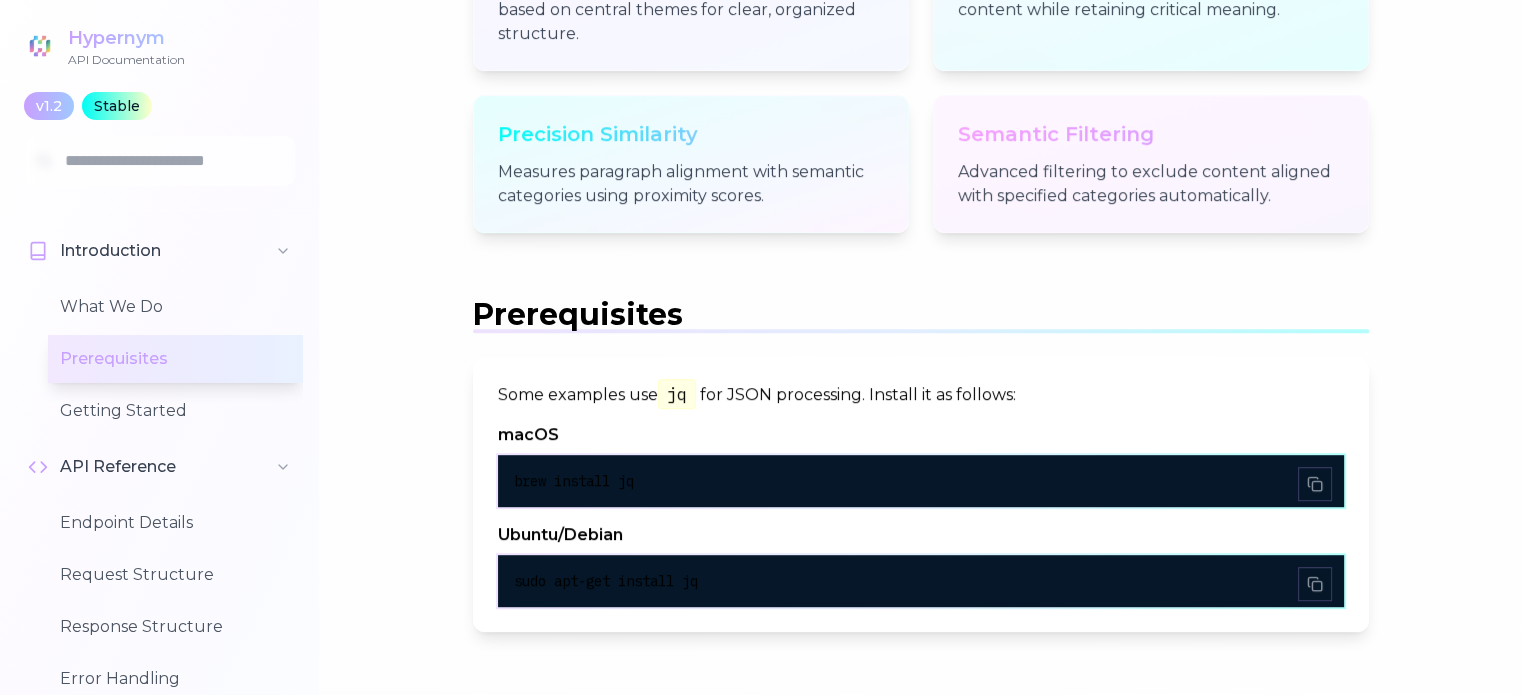 scroll, scrollTop: 1298, scrollLeft: 0, axis: vertical 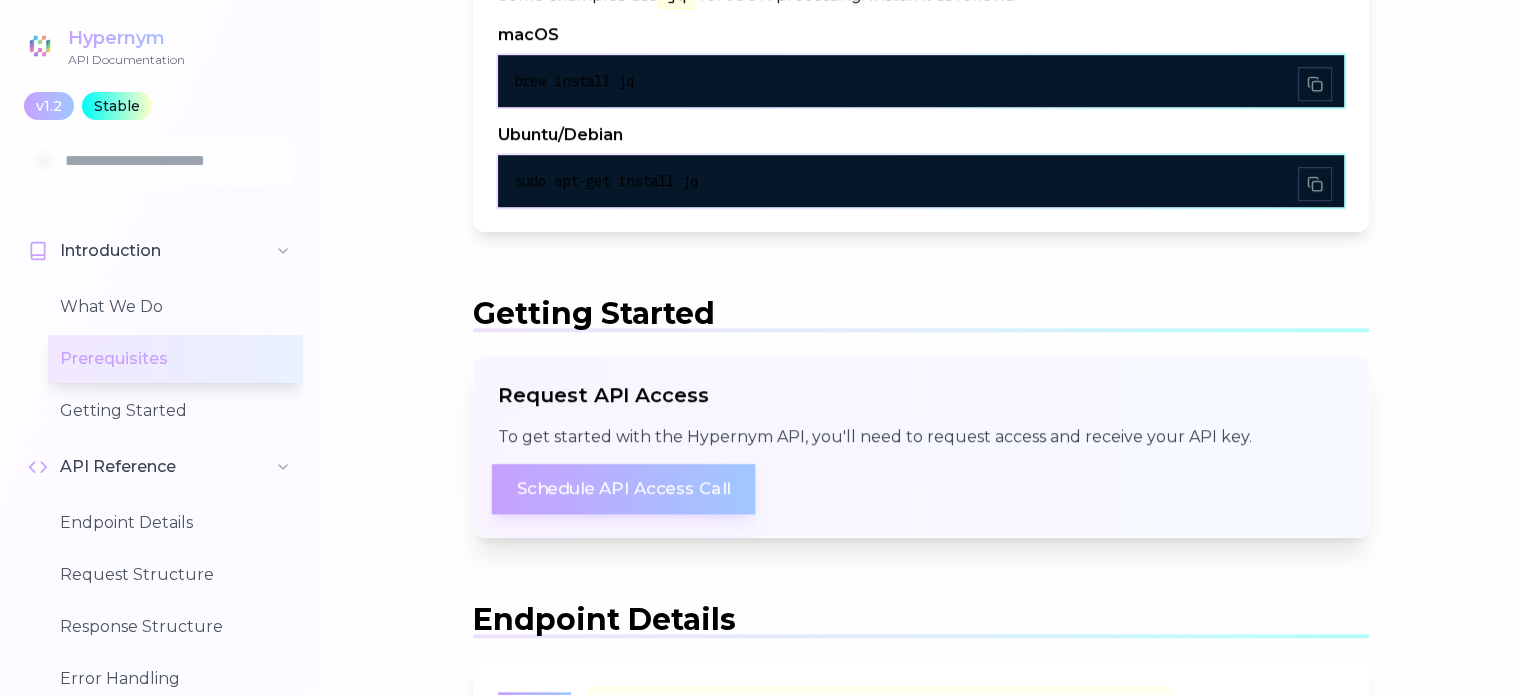 click on "Schedule API Access Call" at bounding box center (623, 489) 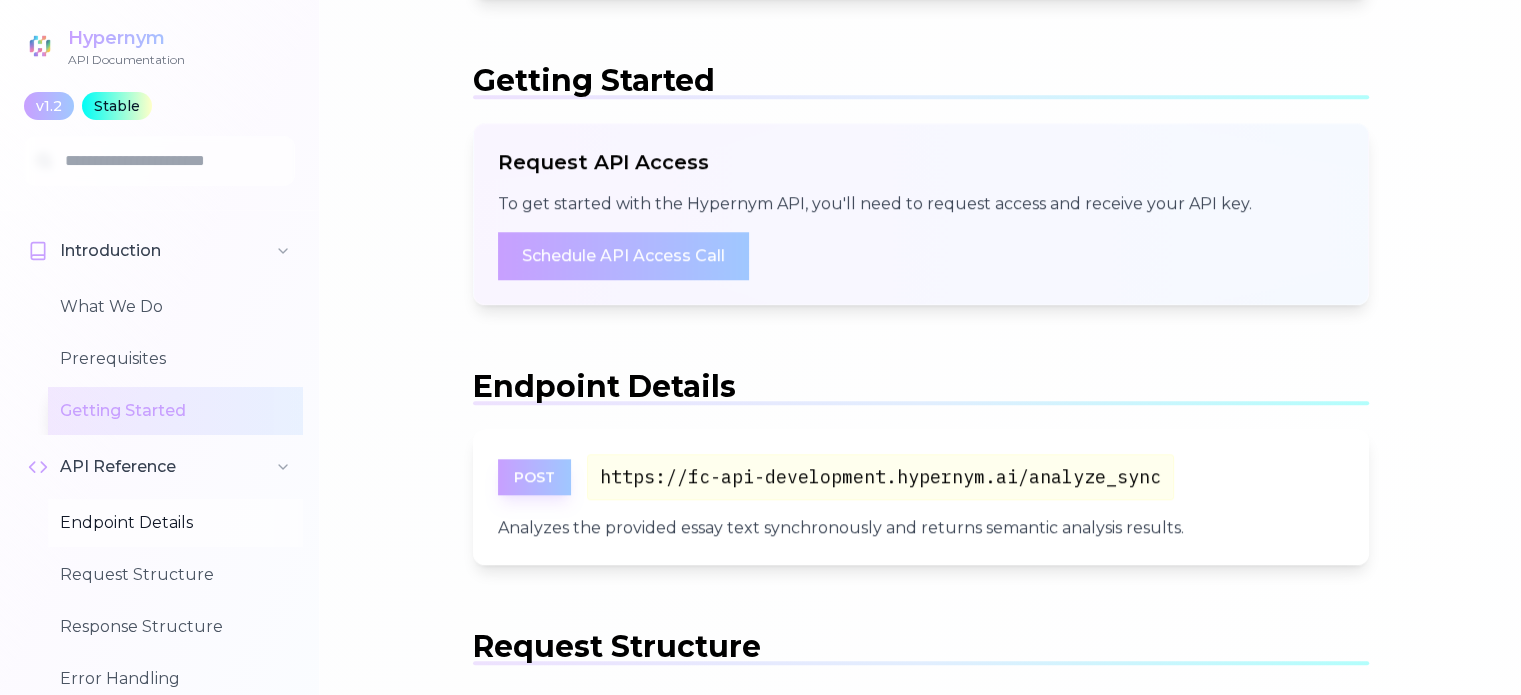 scroll, scrollTop: 1498, scrollLeft: 0, axis: vertical 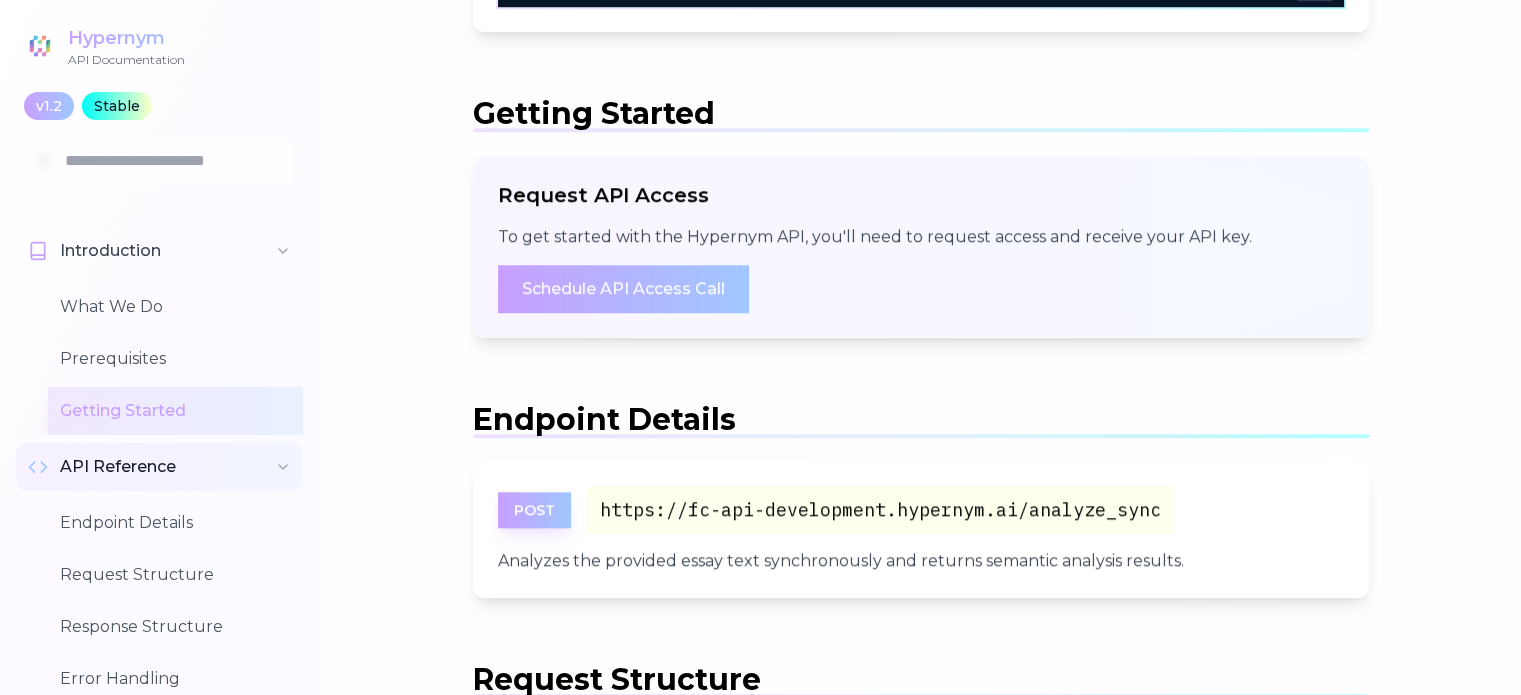 click on "API Reference" at bounding box center (118, 467) 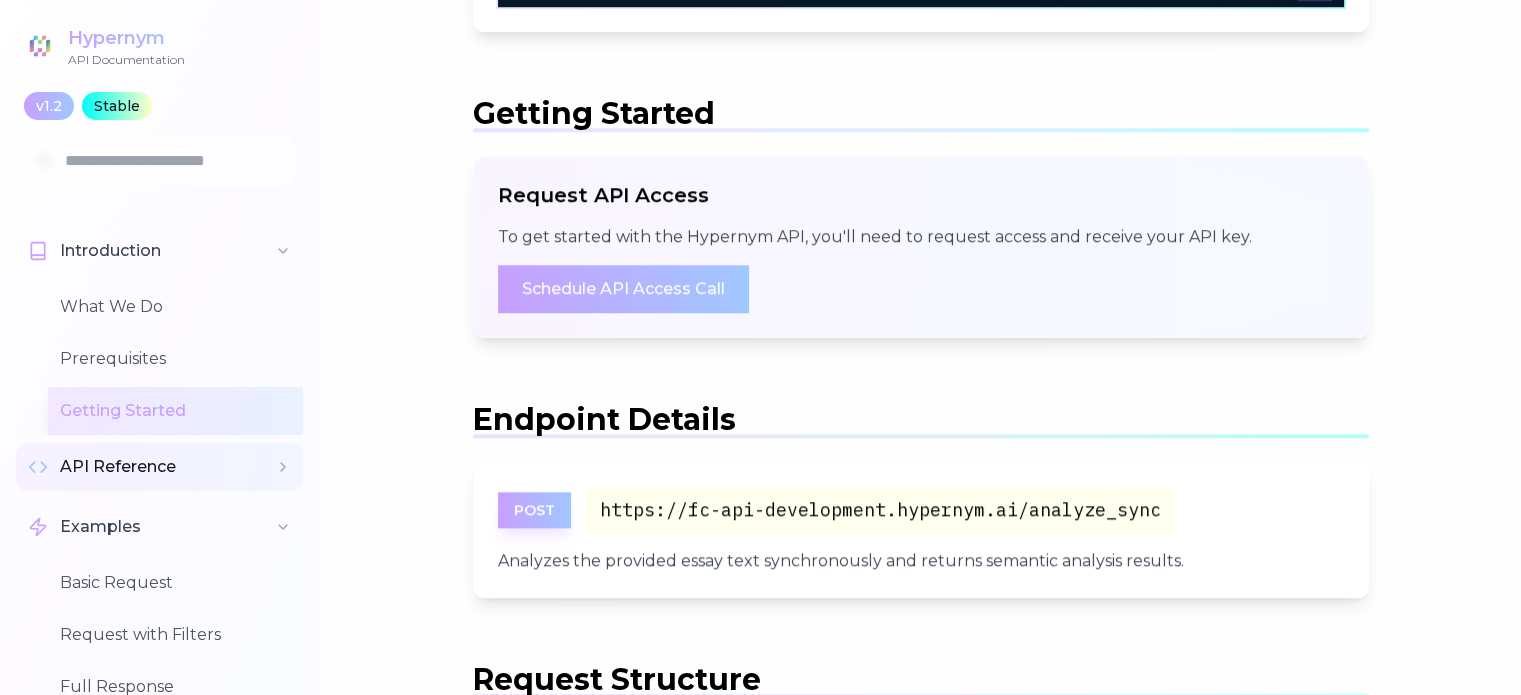 click on "API Reference" at bounding box center [118, 467] 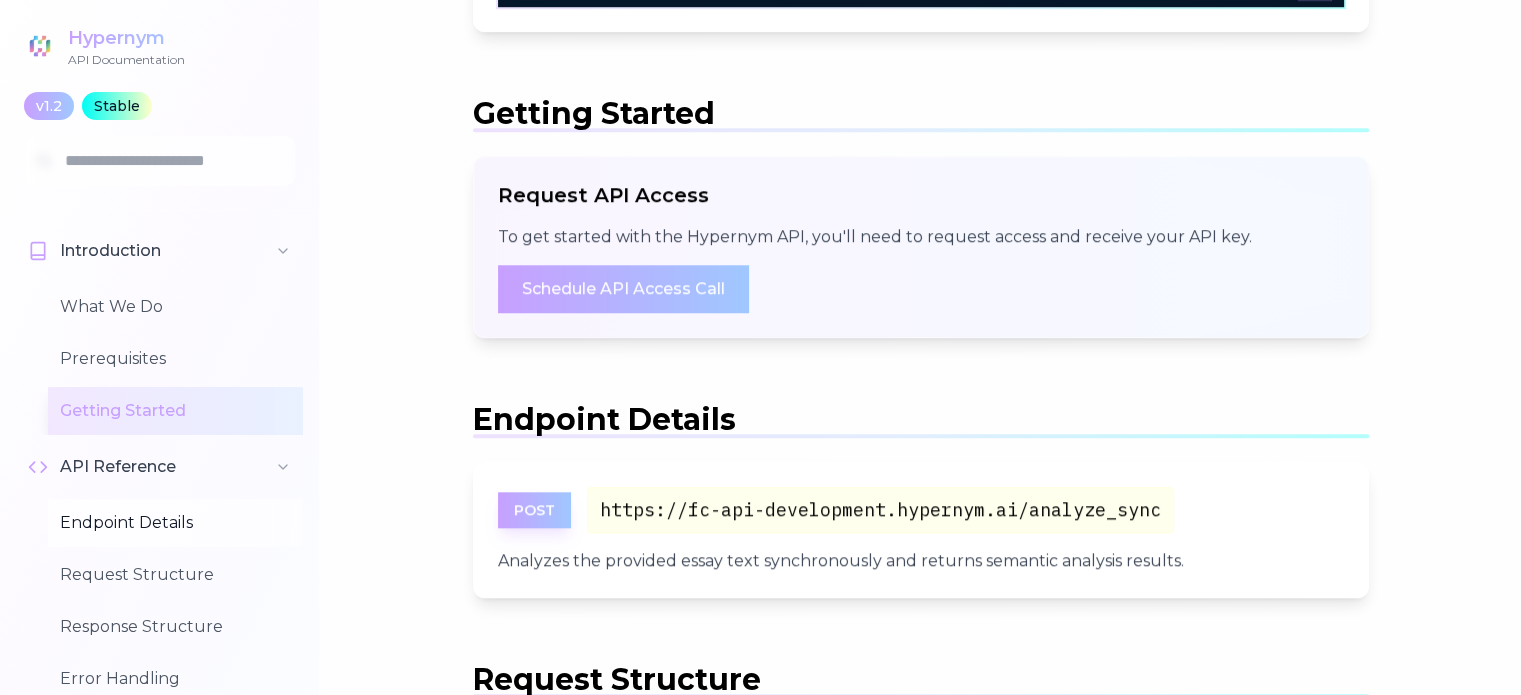 click on "Endpoint Details" at bounding box center (175, 523) 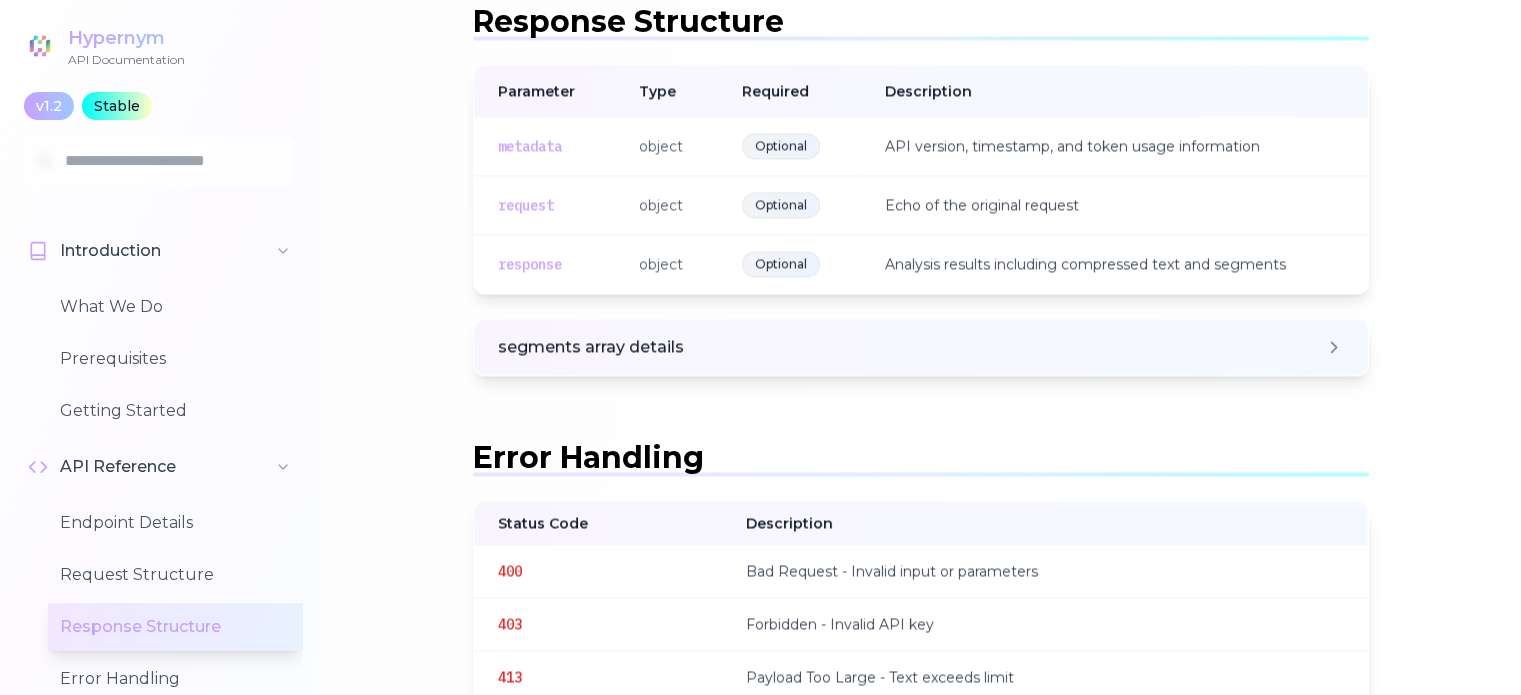scroll, scrollTop: 3101, scrollLeft: 0, axis: vertical 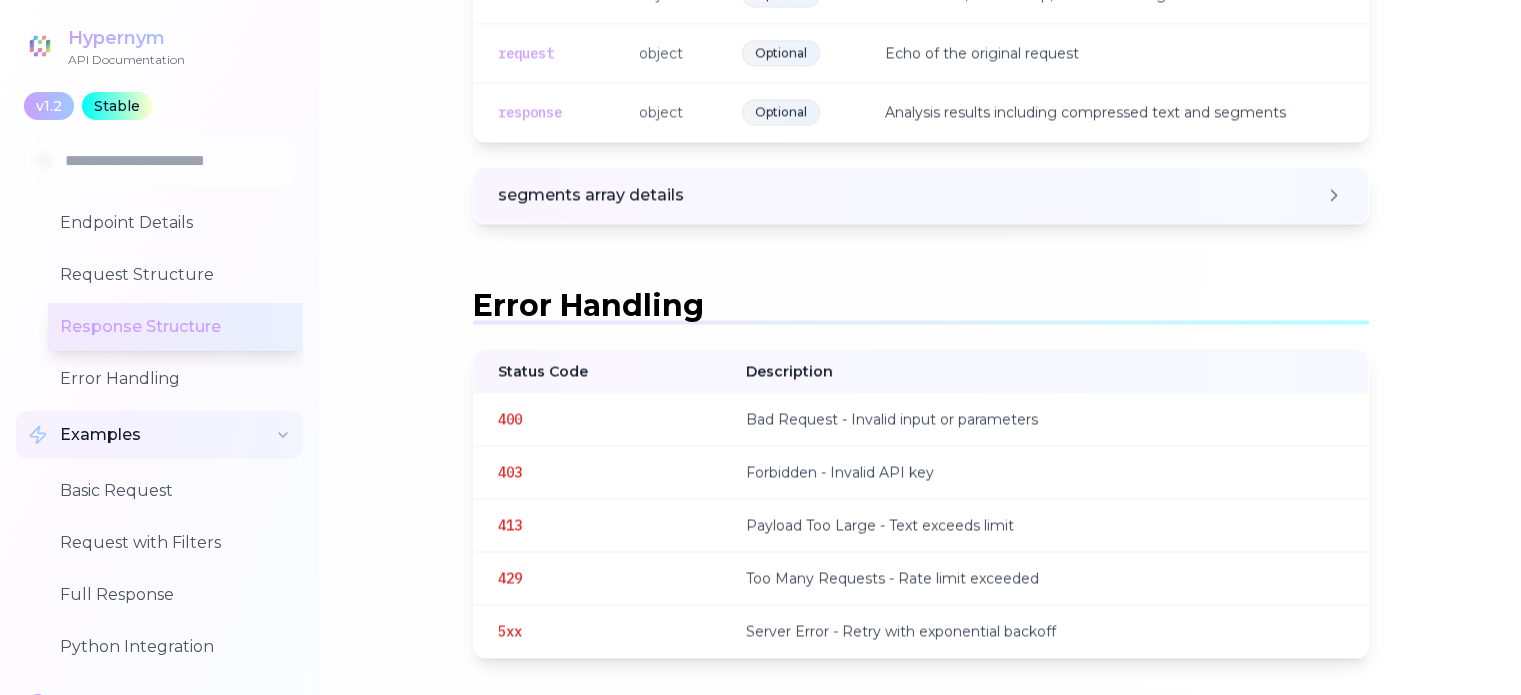 click on "Examples" at bounding box center (100, 435) 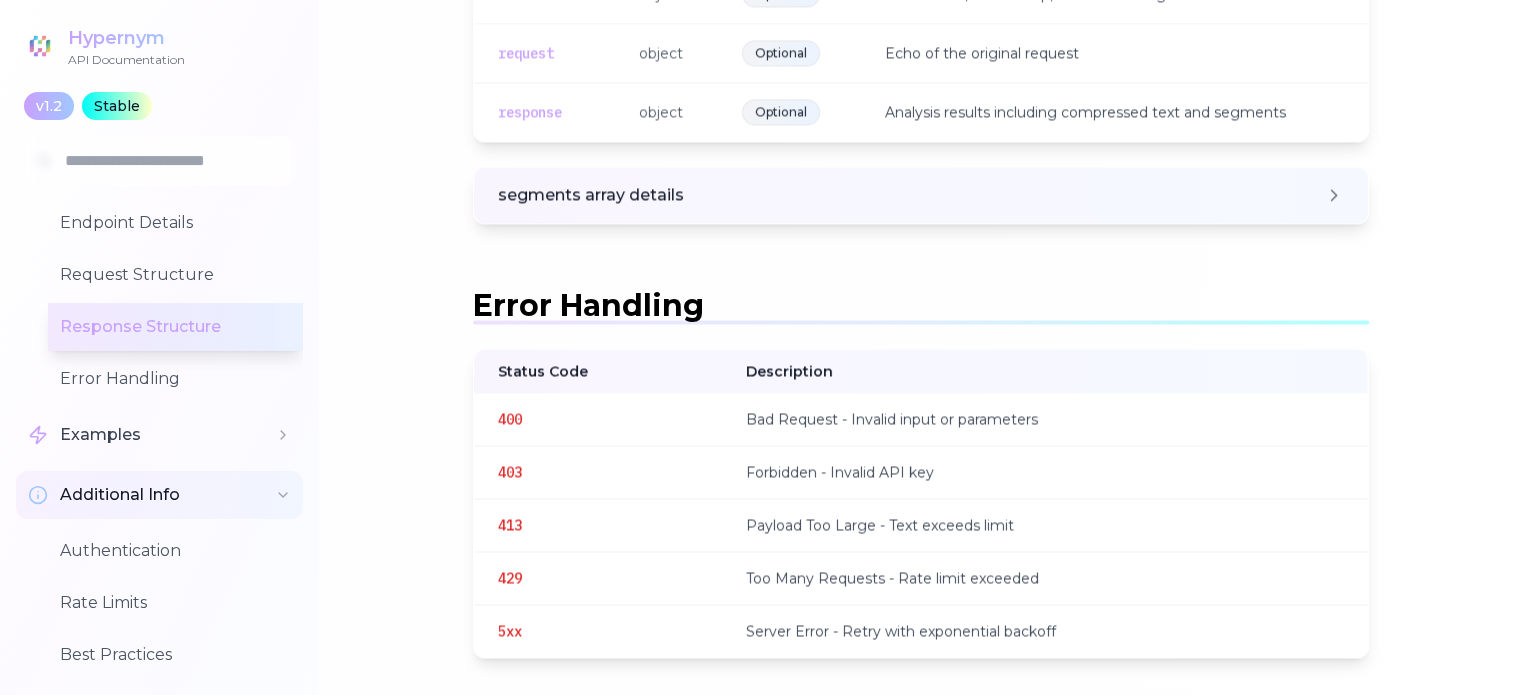 click on "Additional Info" at bounding box center (120, 495) 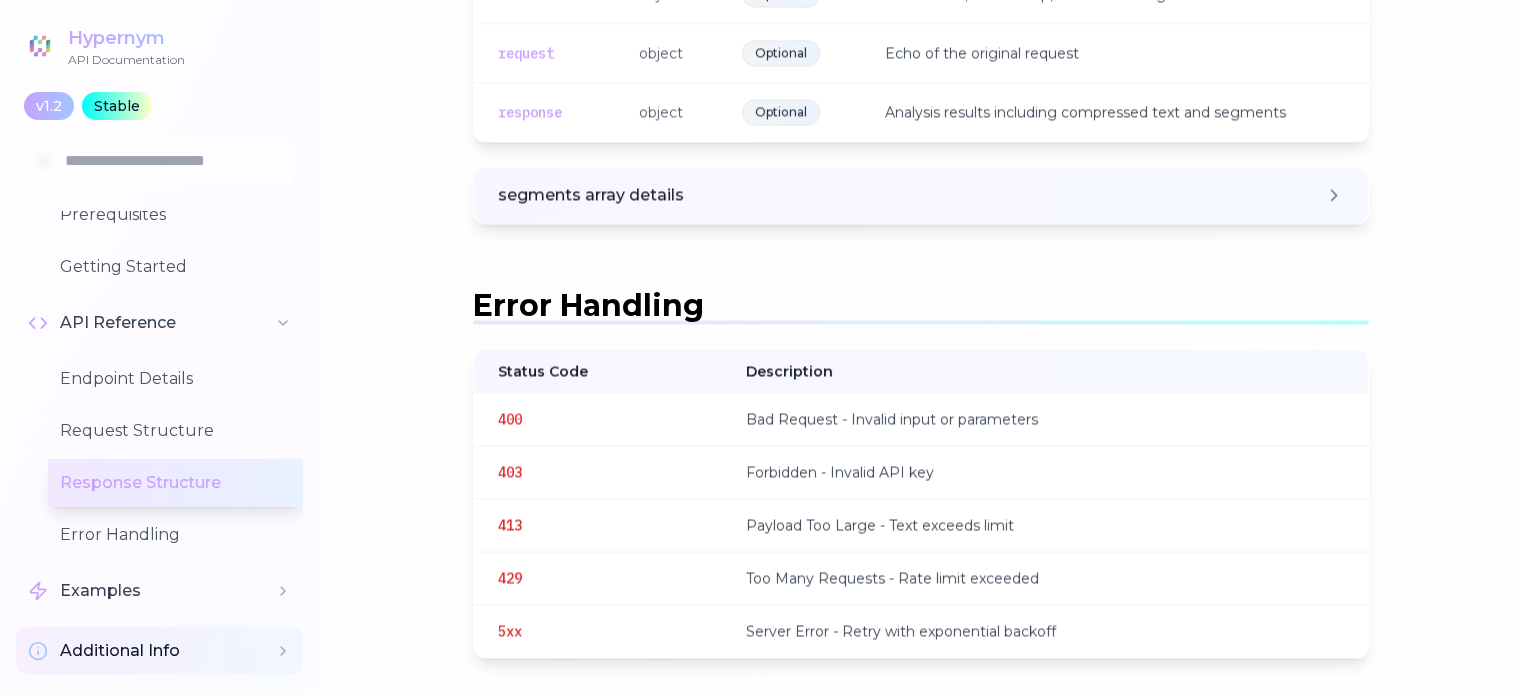 scroll, scrollTop: 143, scrollLeft: 0, axis: vertical 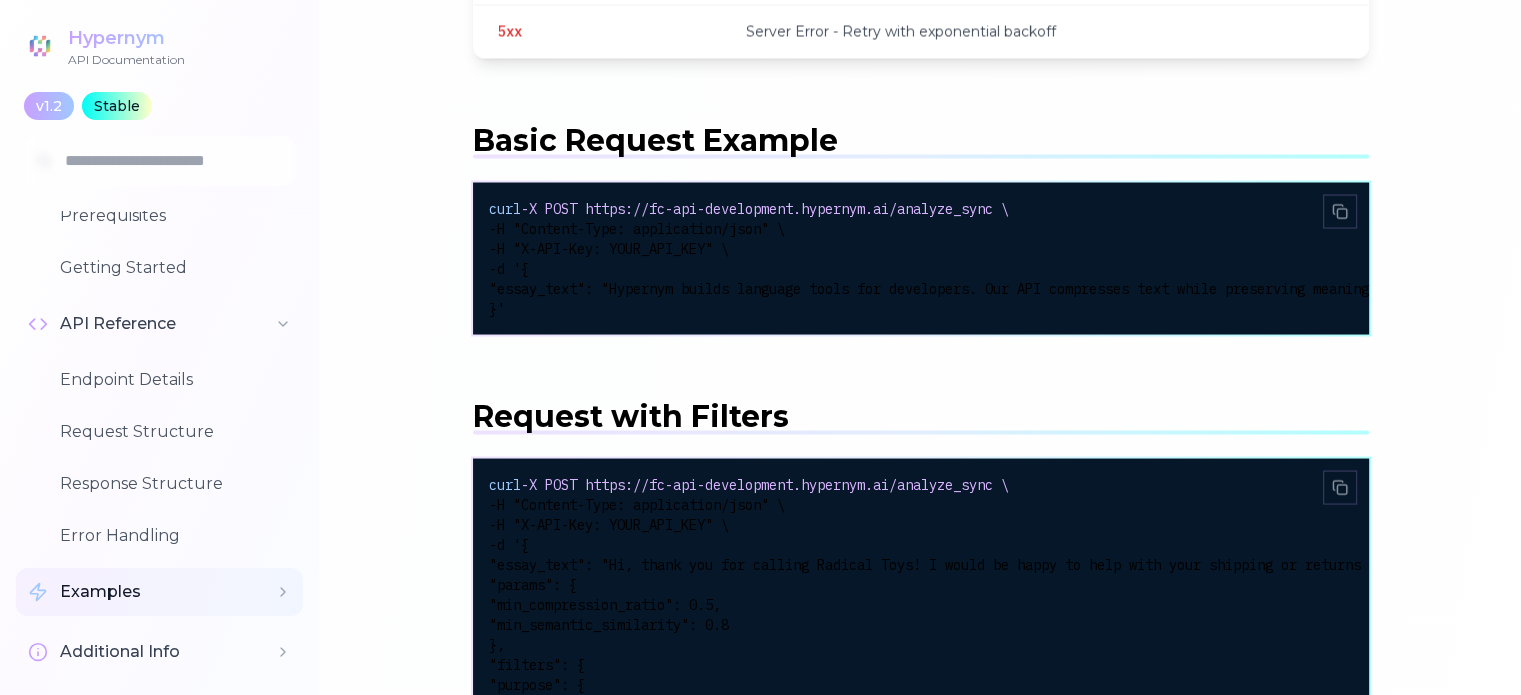 click on "Examples" at bounding box center [159, 592] 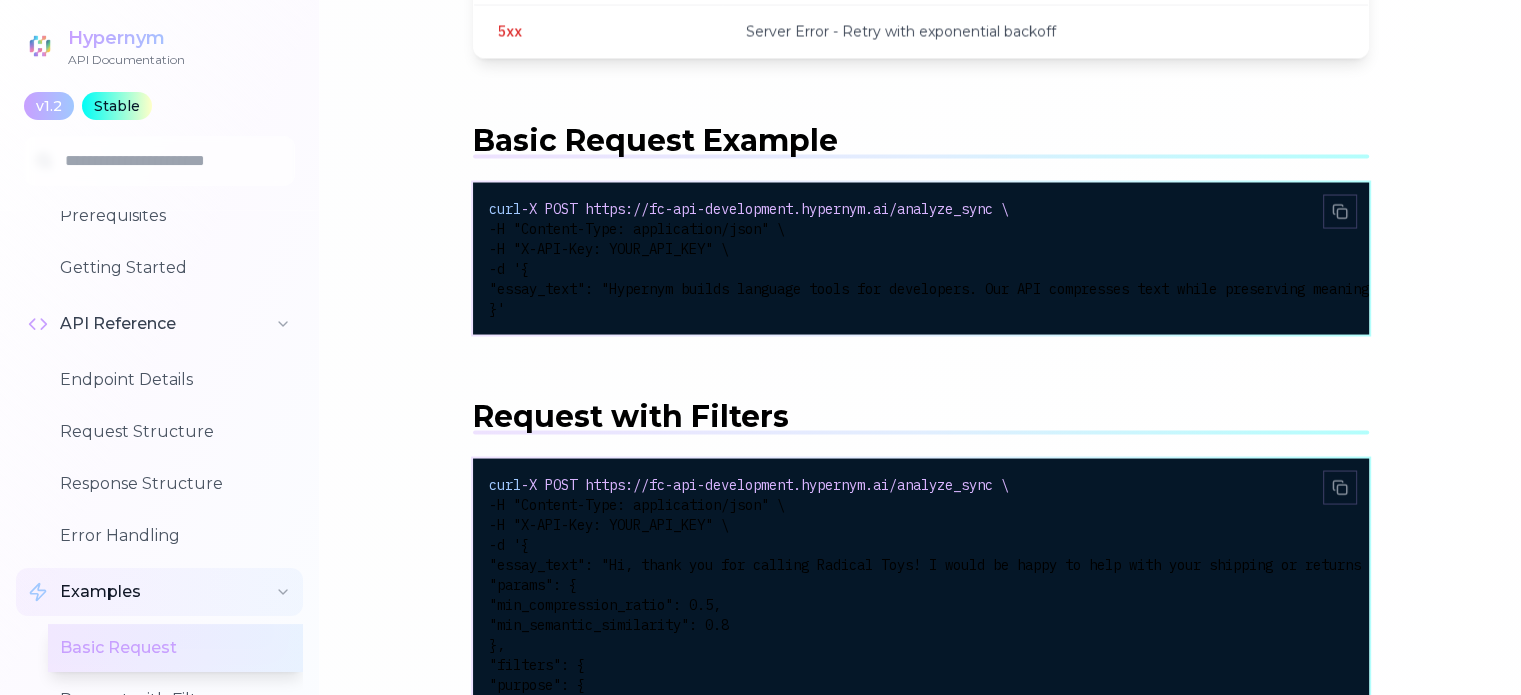 click on "Examples" at bounding box center (100, 592) 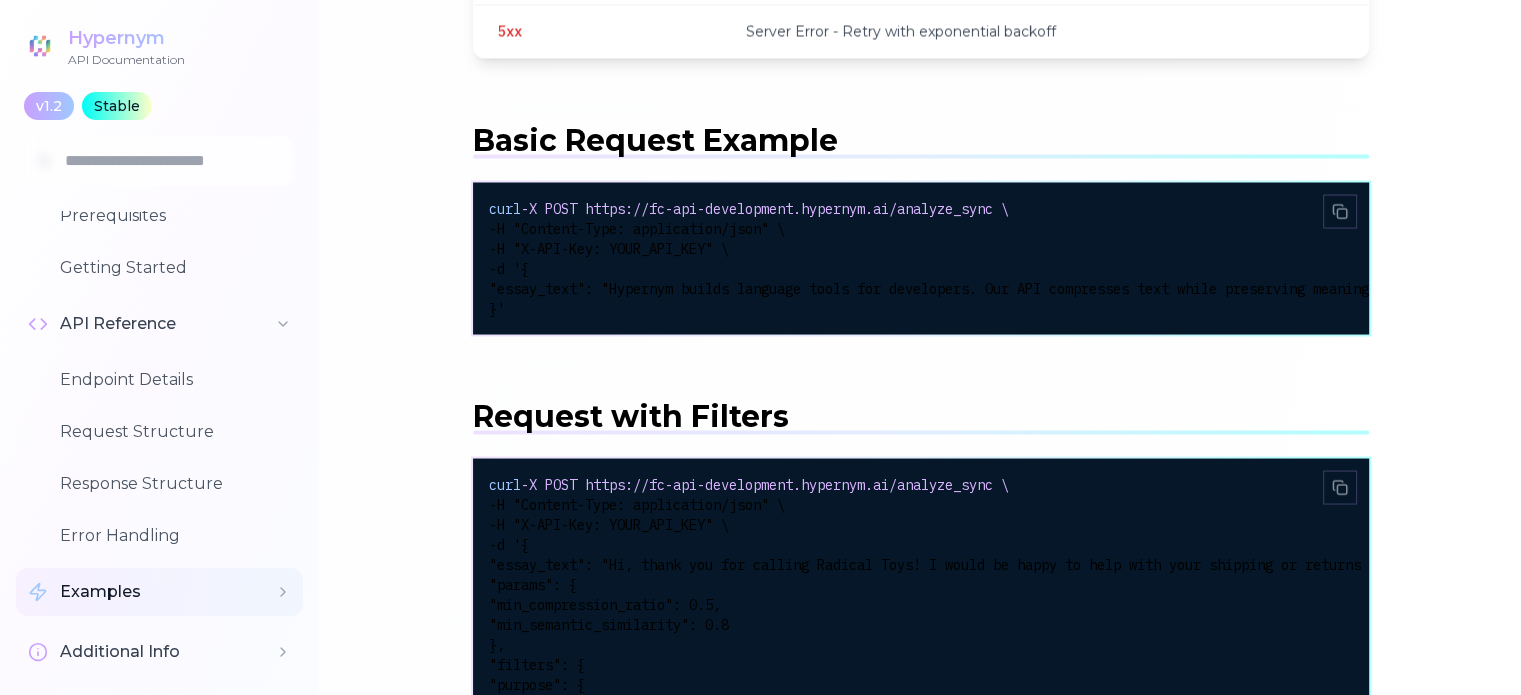 click on "Examples" at bounding box center [100, 592] 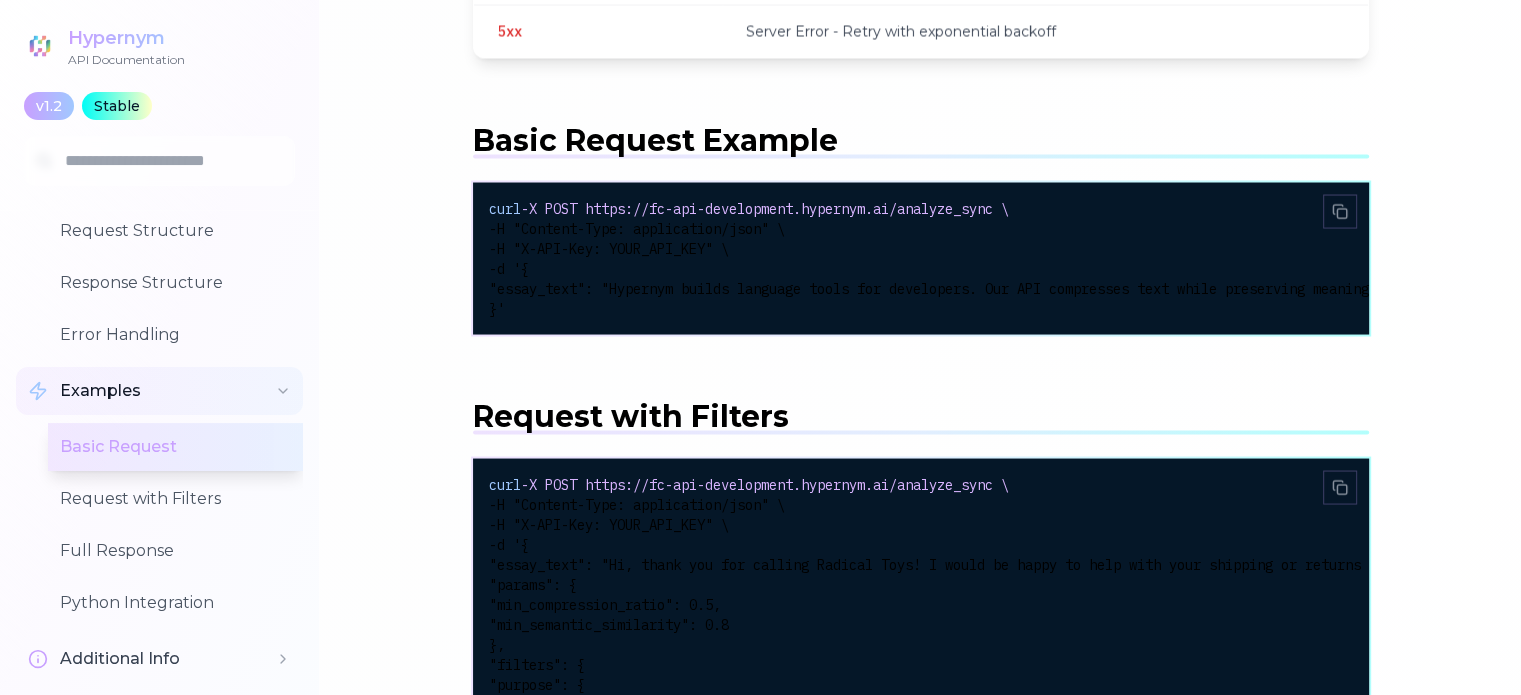 scroll, scrollTop: 351, scrollLeft: 0, axis: vertical 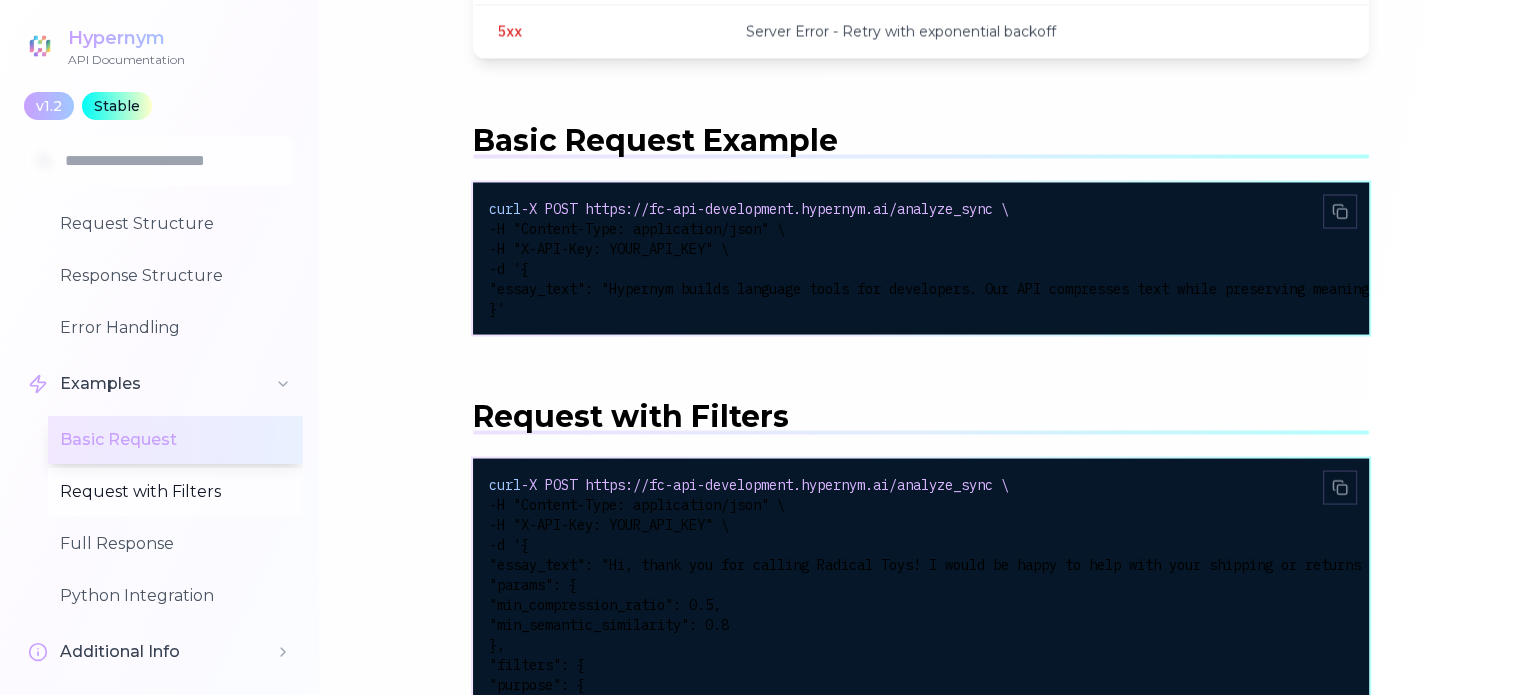 click on "Request with Filters" at bounding box center [175, 492] 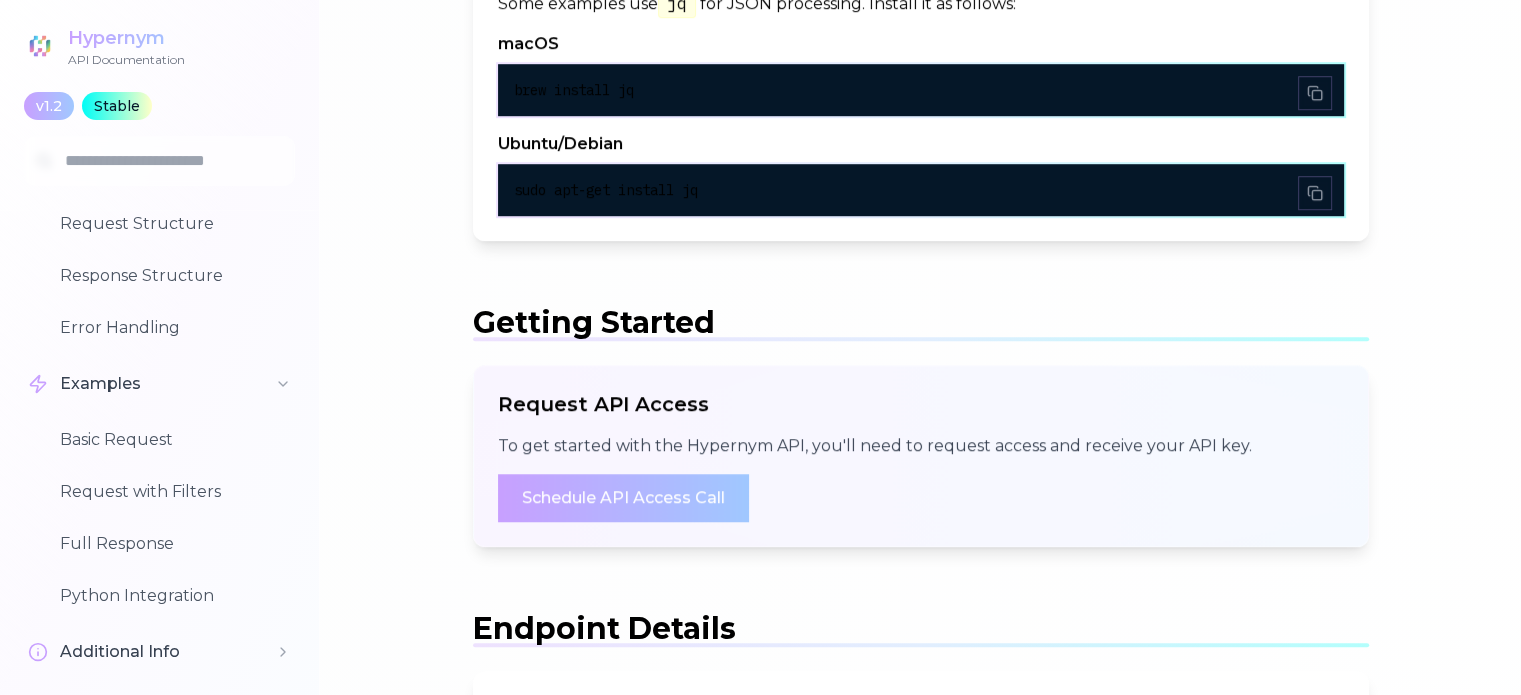 scroll, scrollTop: 1288, scrollLeft: 0, axis: vertical 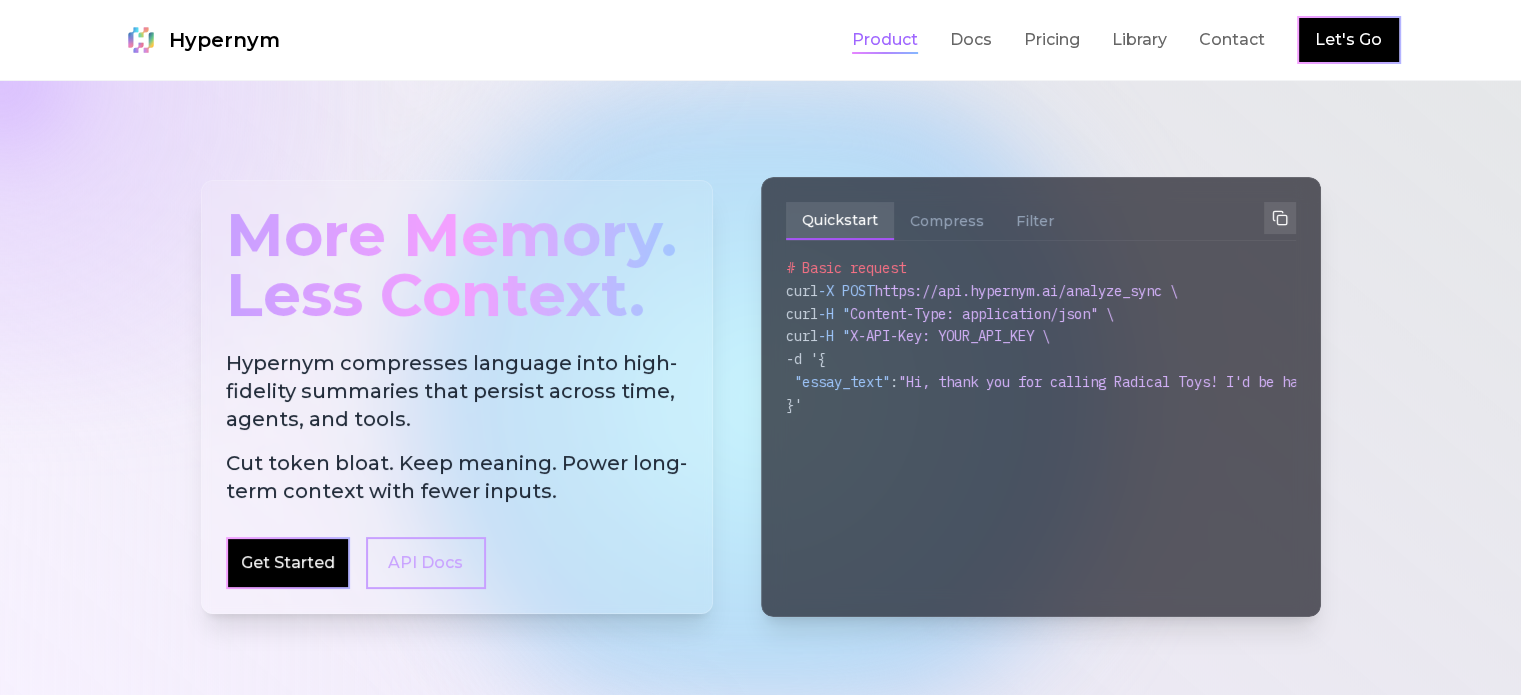 click on "Product" at bounding box center (885, 40) 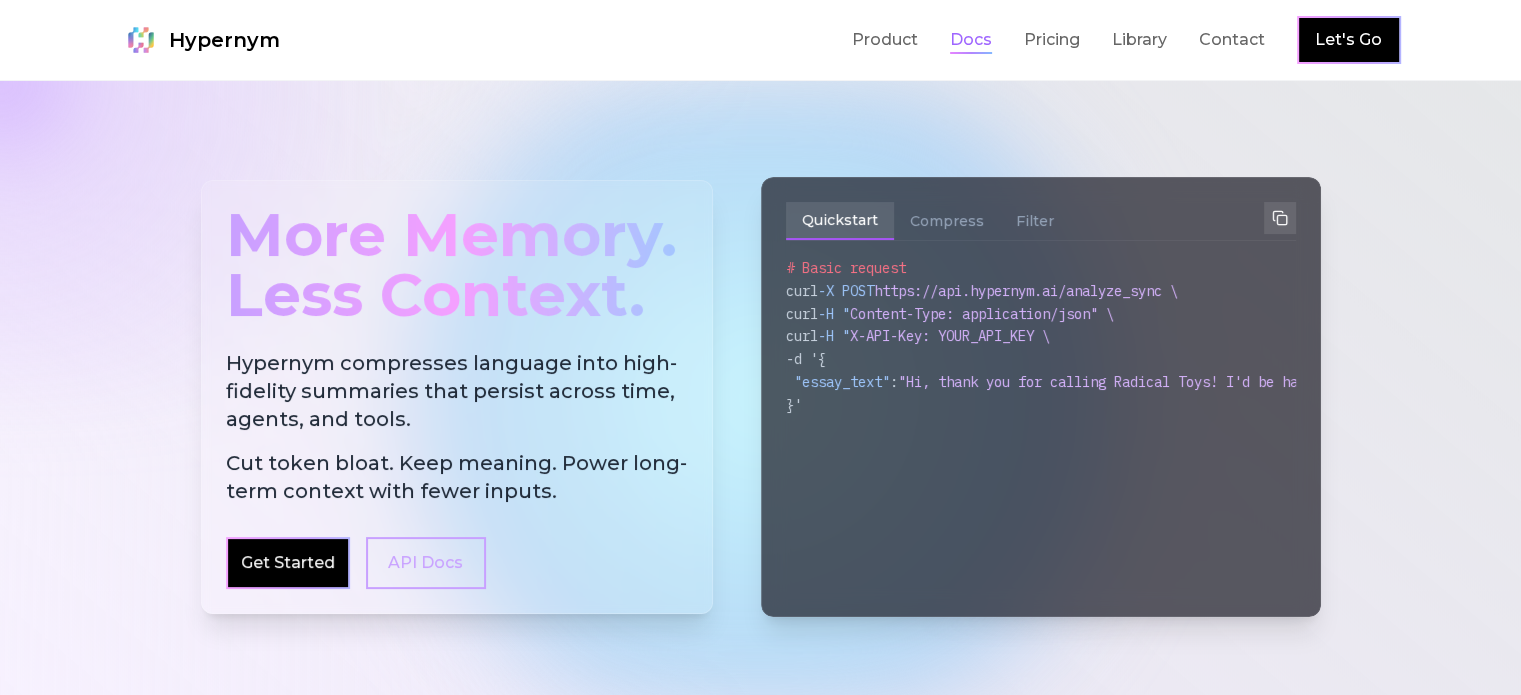 click on "Docs" at bounding box center [971, 40] 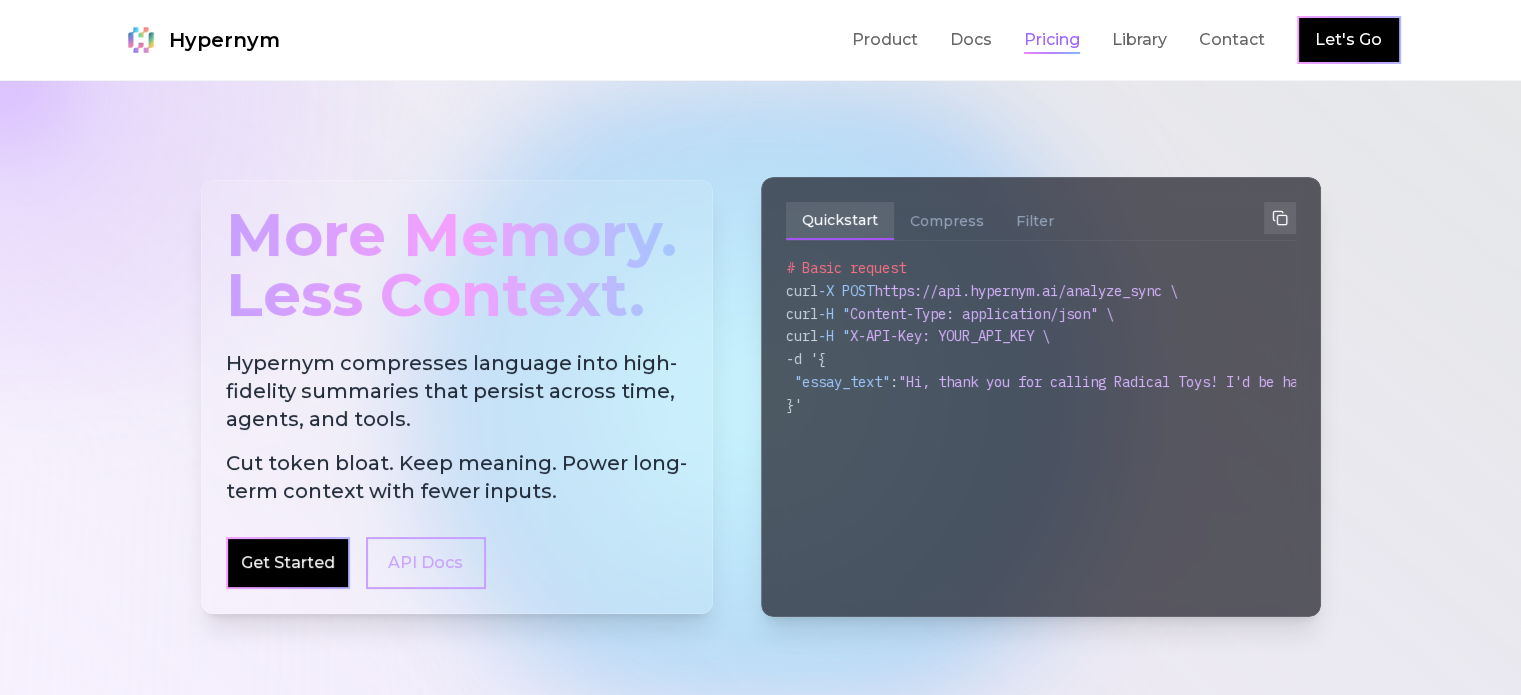 click on "Pricing" at bounding box center [1052, 40] 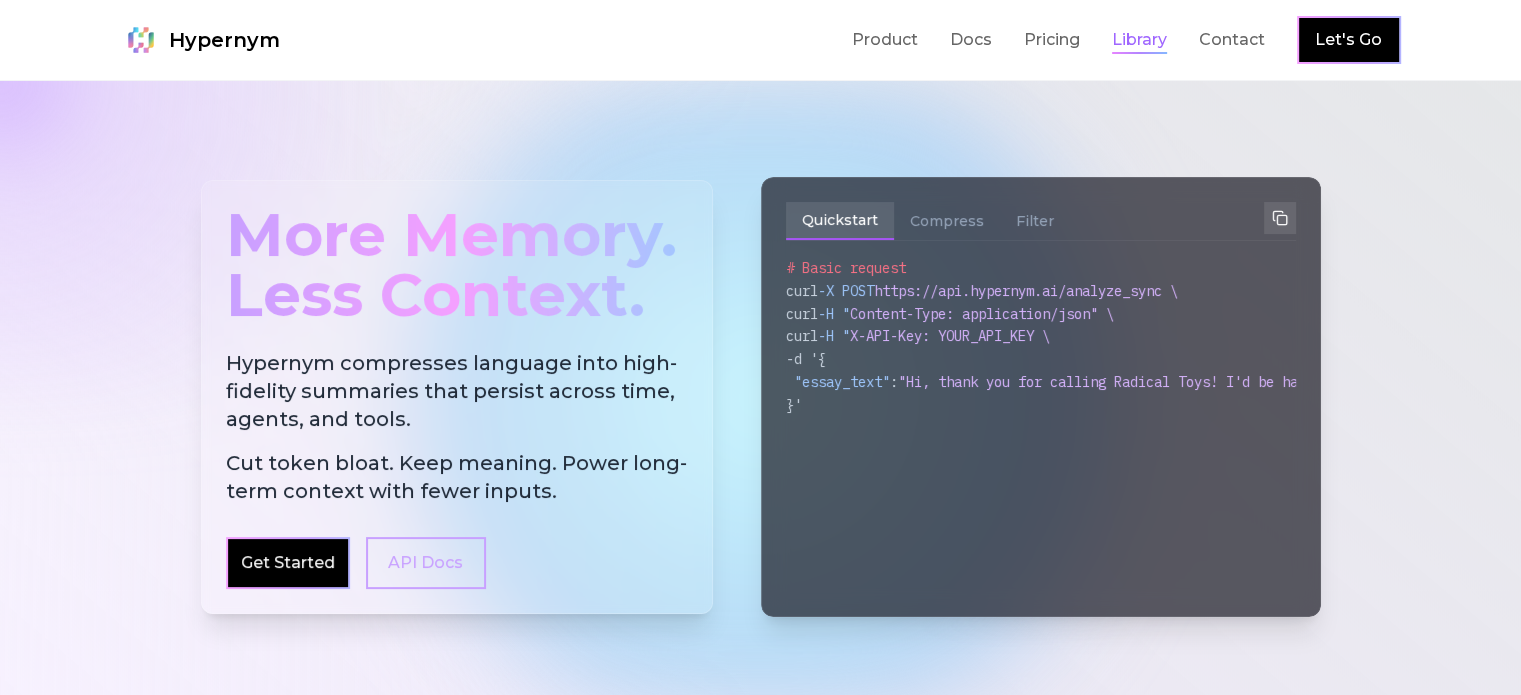 click on "Library" at bounding box center (1139, 40) 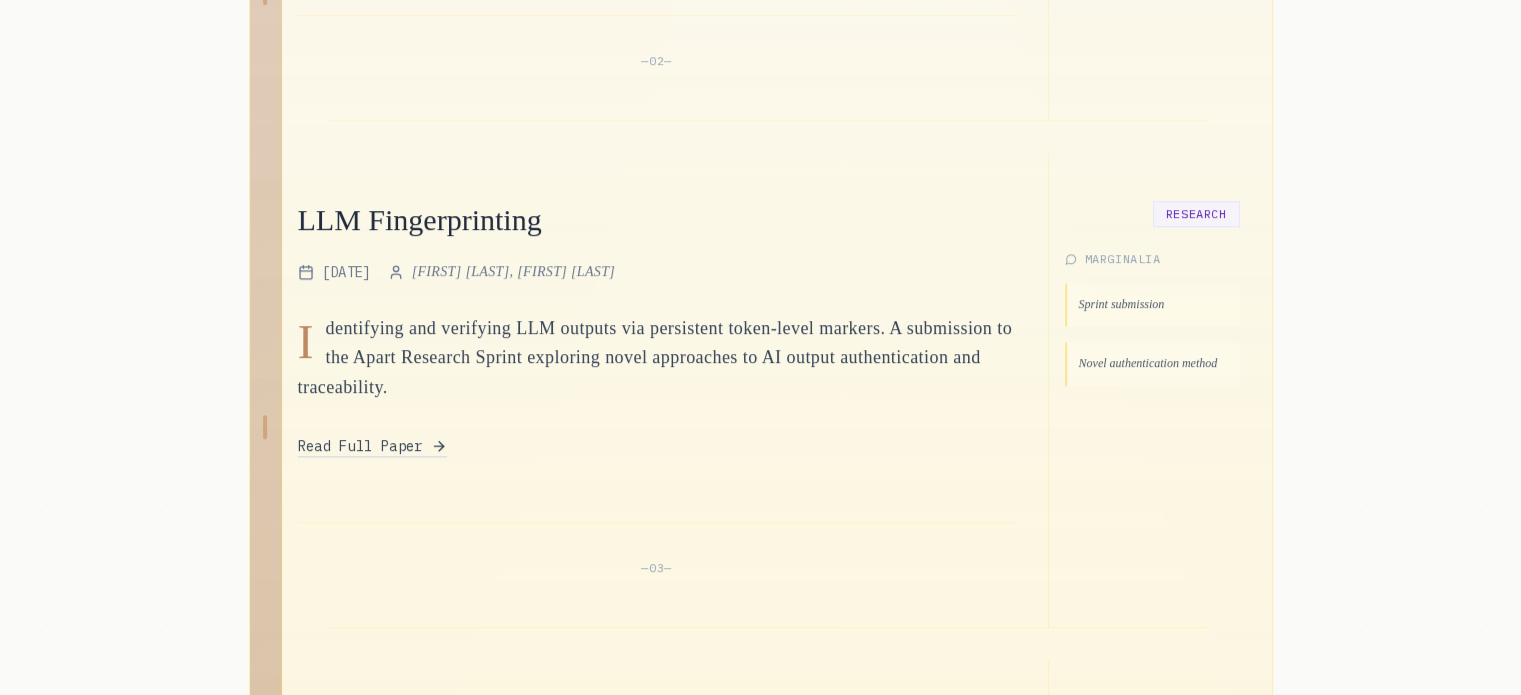 scroll, scrollTop: 2000, scrollLeft: 0, axis: vertical 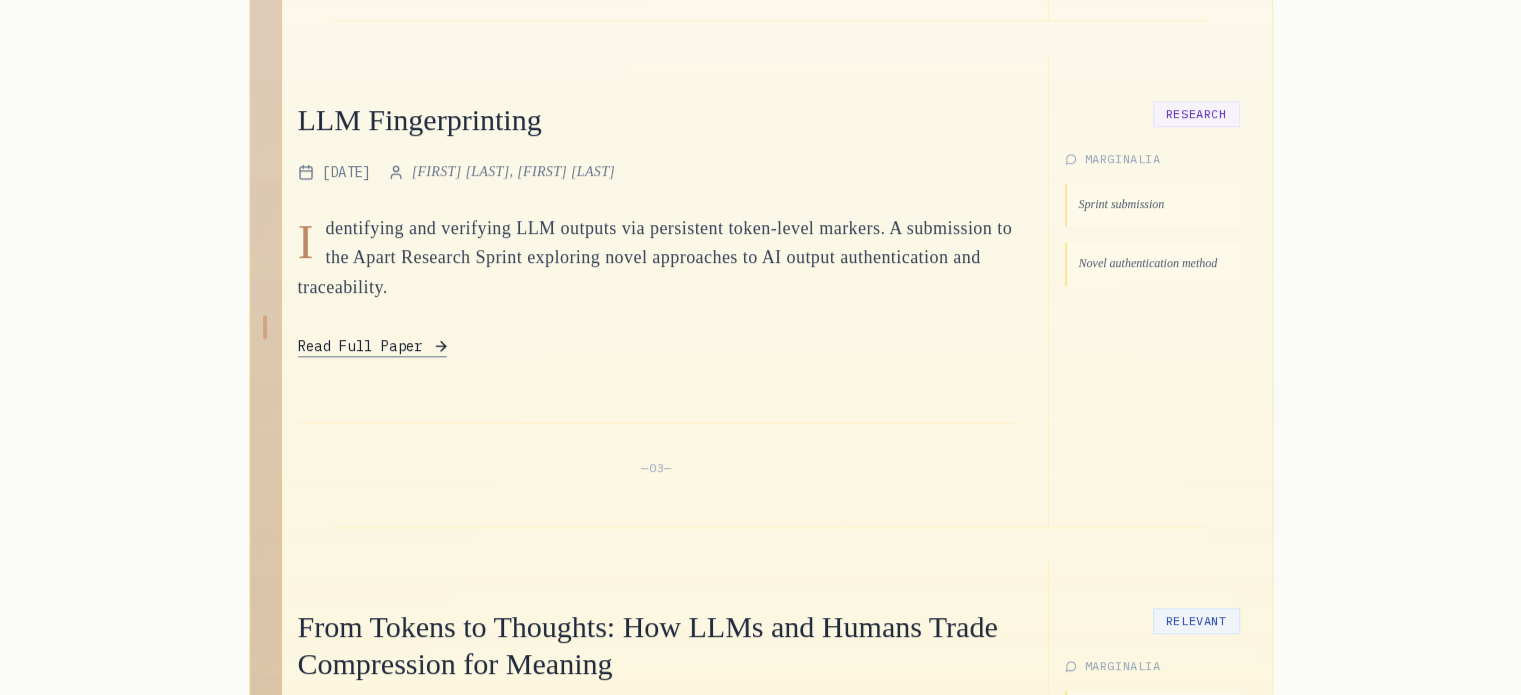 click on "Read Full Paper" at bounding box center [360, 346] 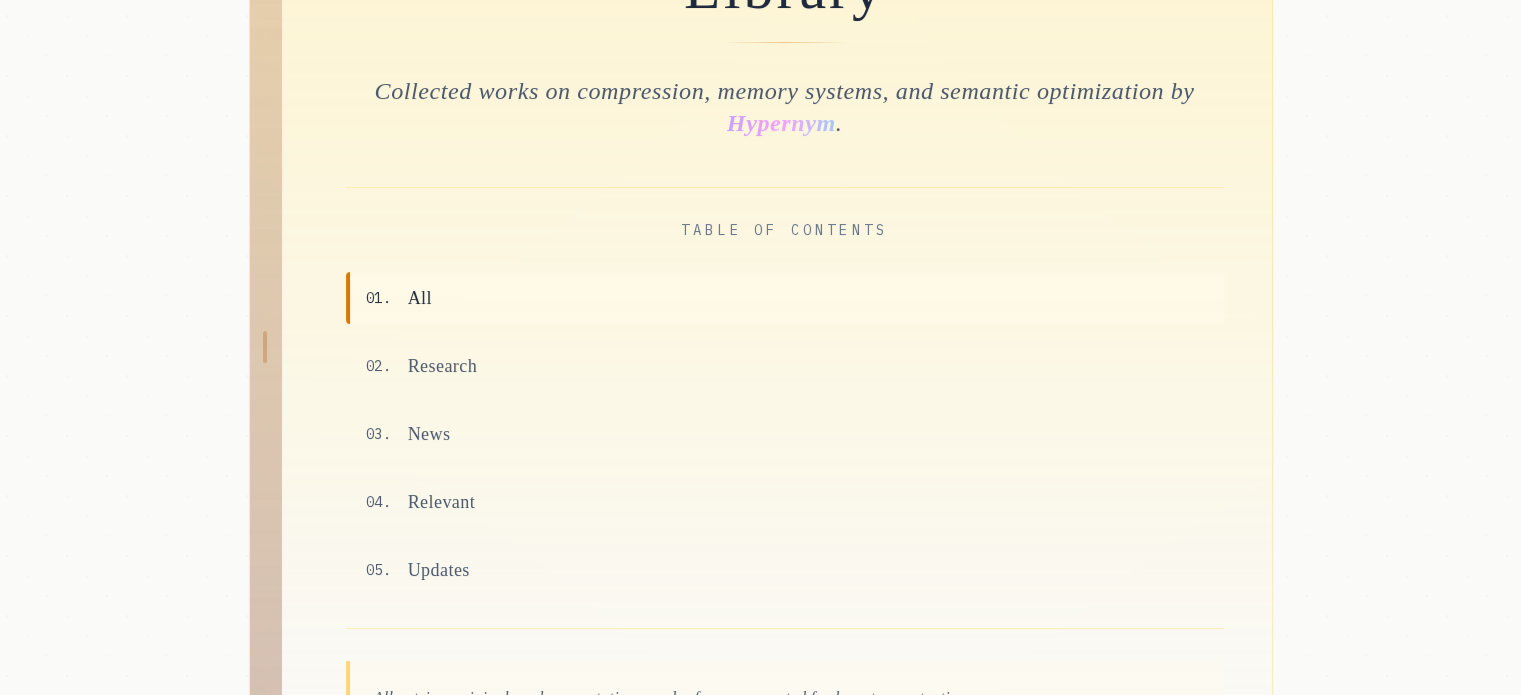 scroll, scrollTop: 300, scrollLeft: 0, axis: vertical 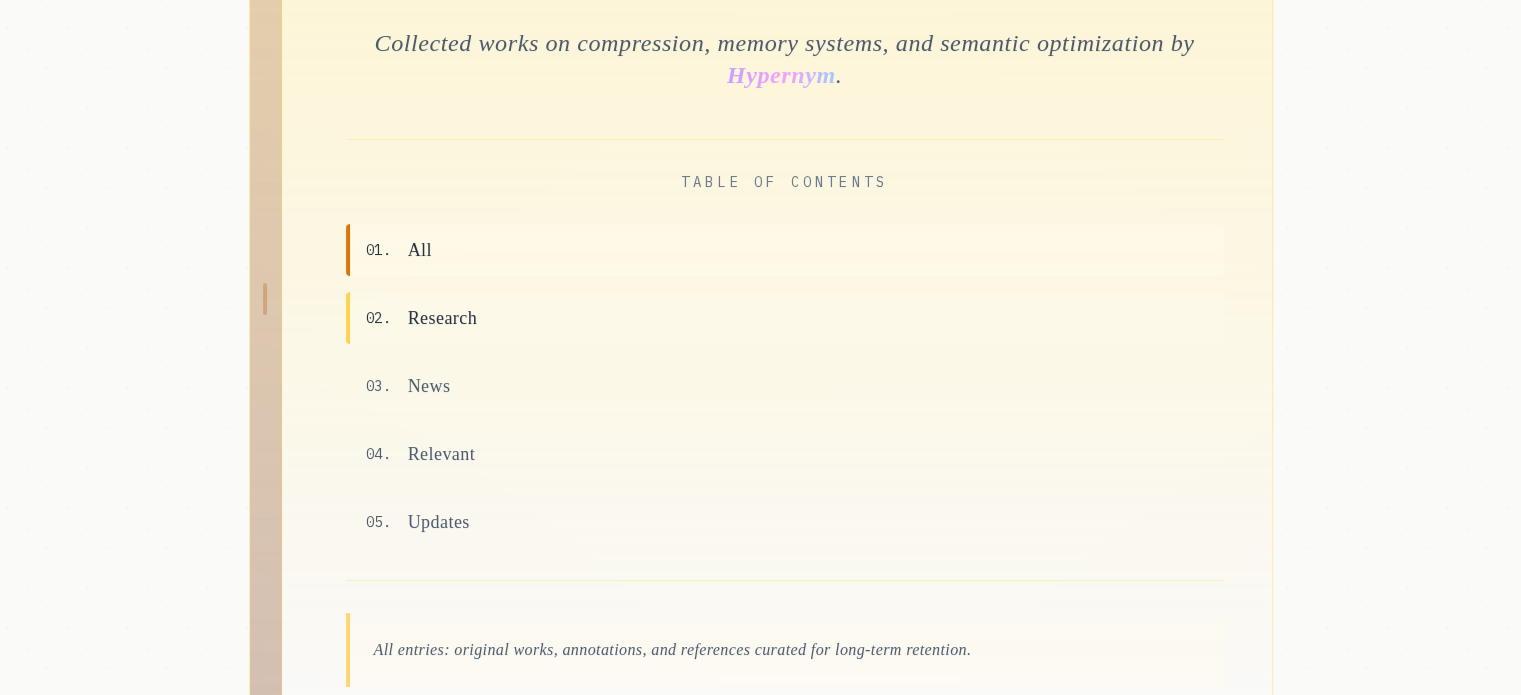 click on "Research" at bounding box center [443, 318] 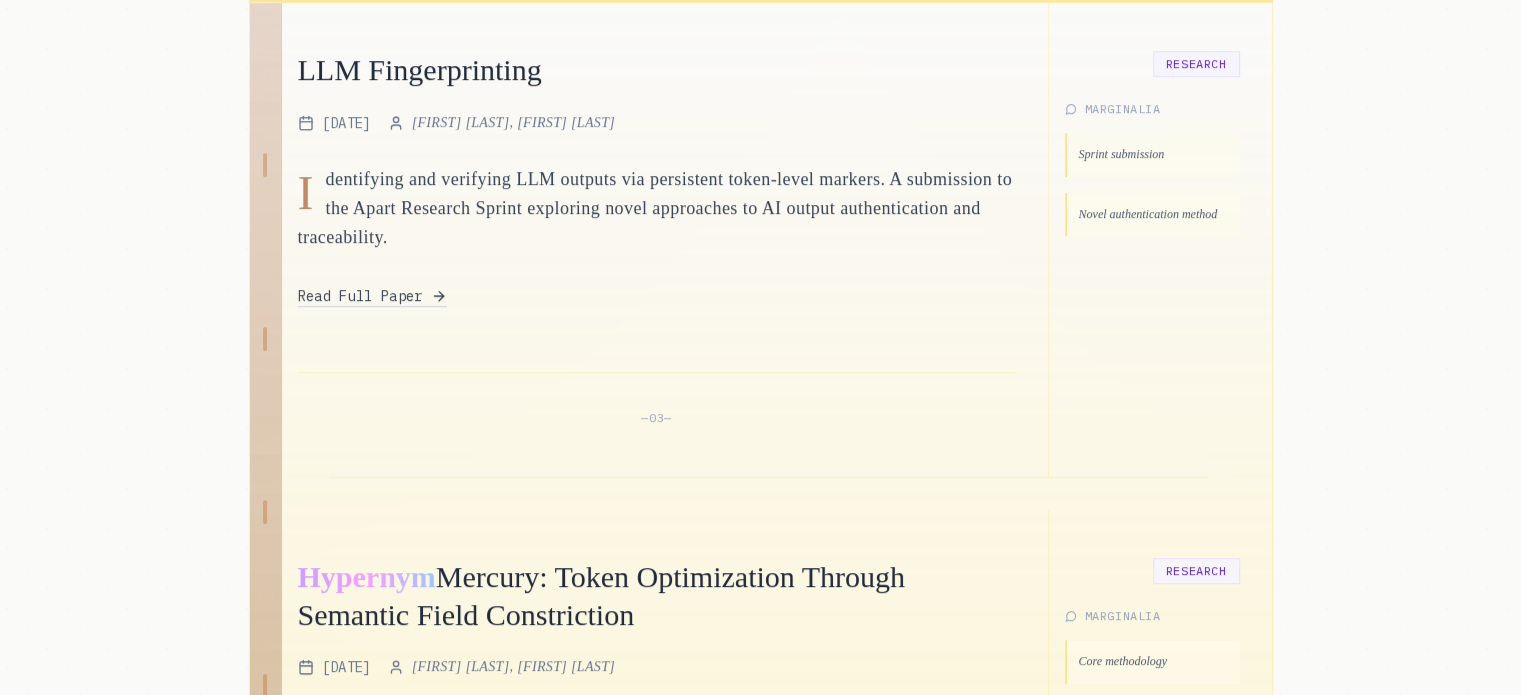 scroll, scrollTop: 1000, scrollLeft: 0, axis: vertical 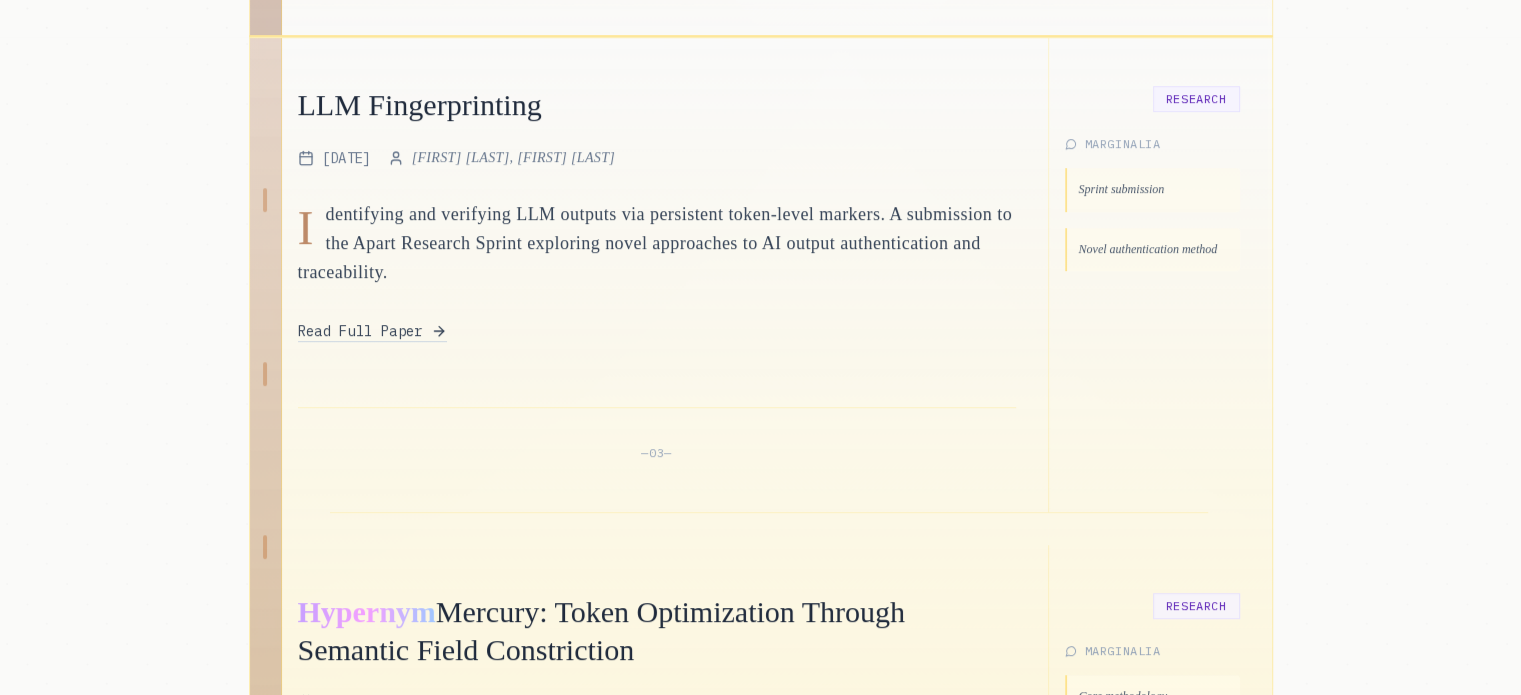 click on "Read Full Paper" at bounding box center [360, 331] 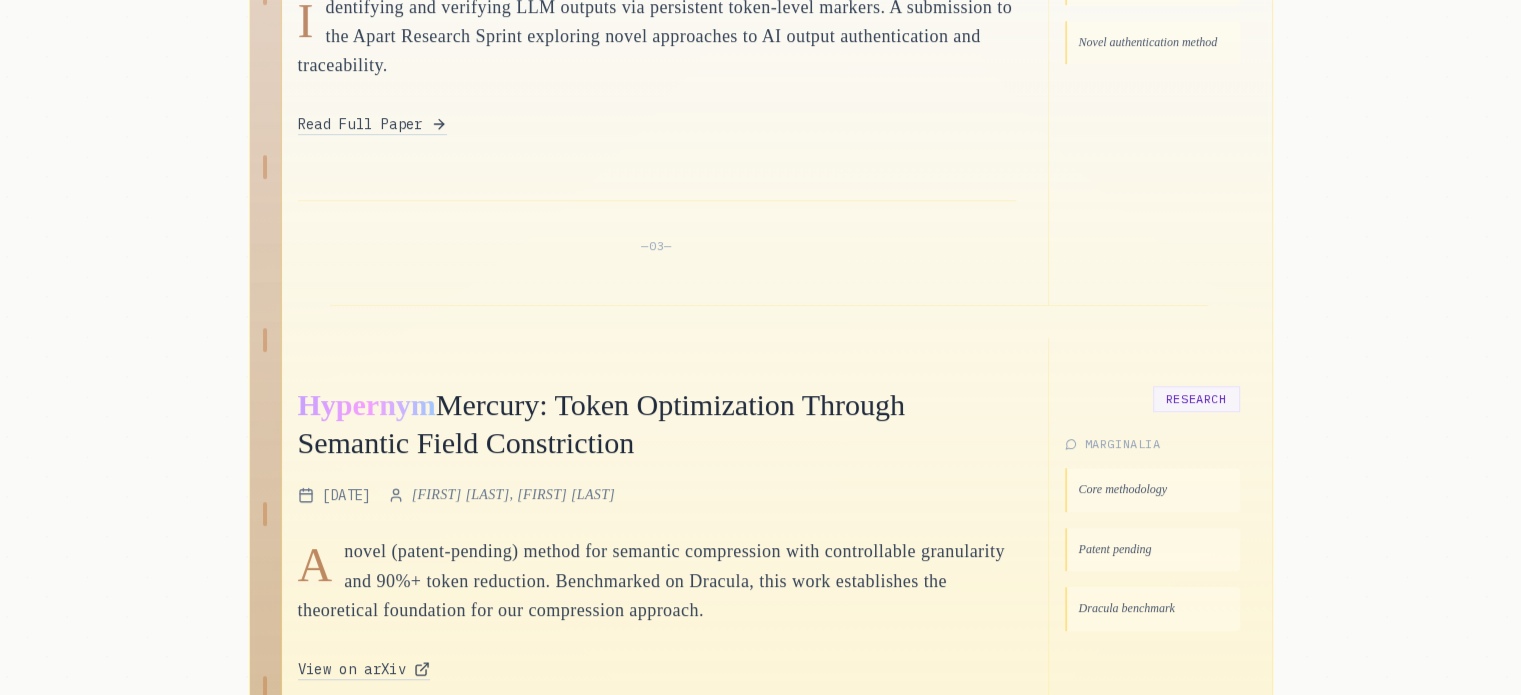 scroll, scrollTop: 1100, scrollLeft: 0, axis: vertical 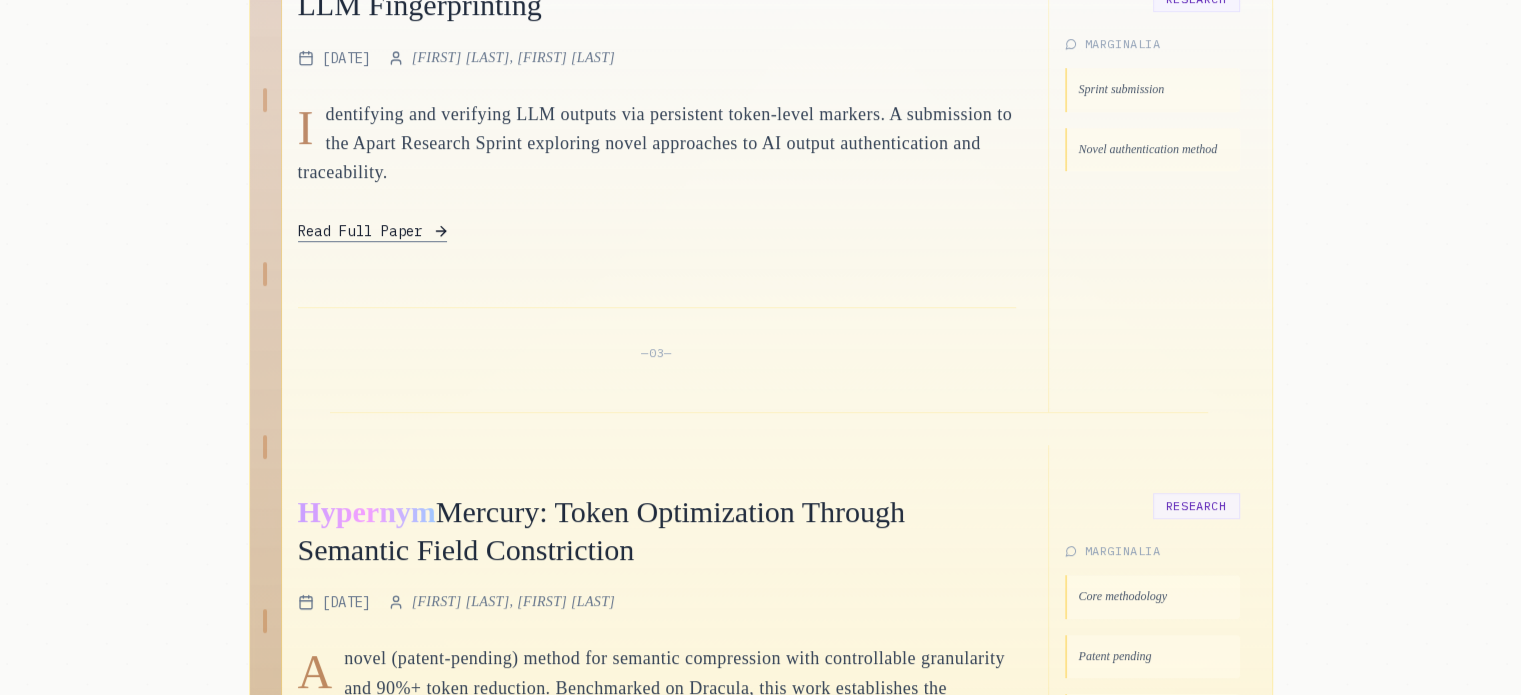 click on "Read Full Paper" at bounding box center [360, 231] 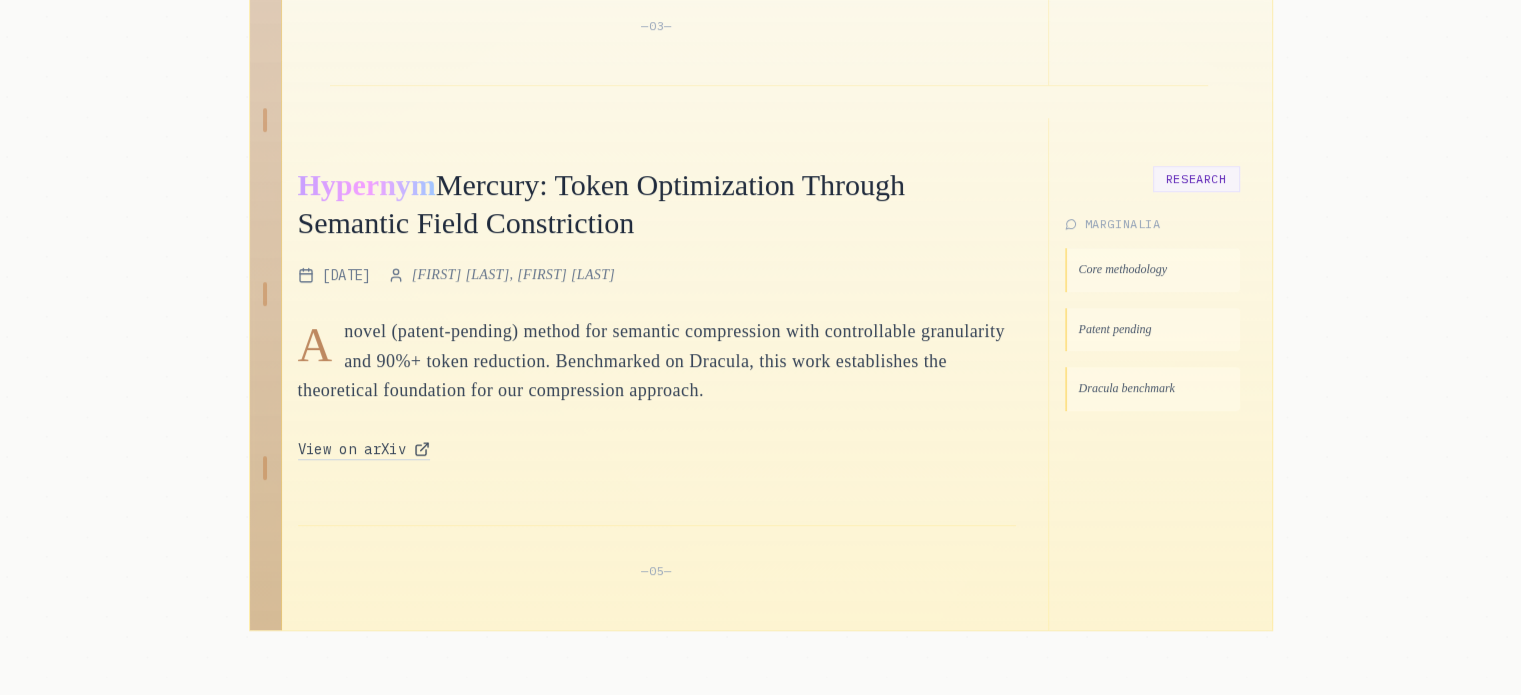 scroll, scrollTop: 1500, scrollLeft: 0, axis: vertical 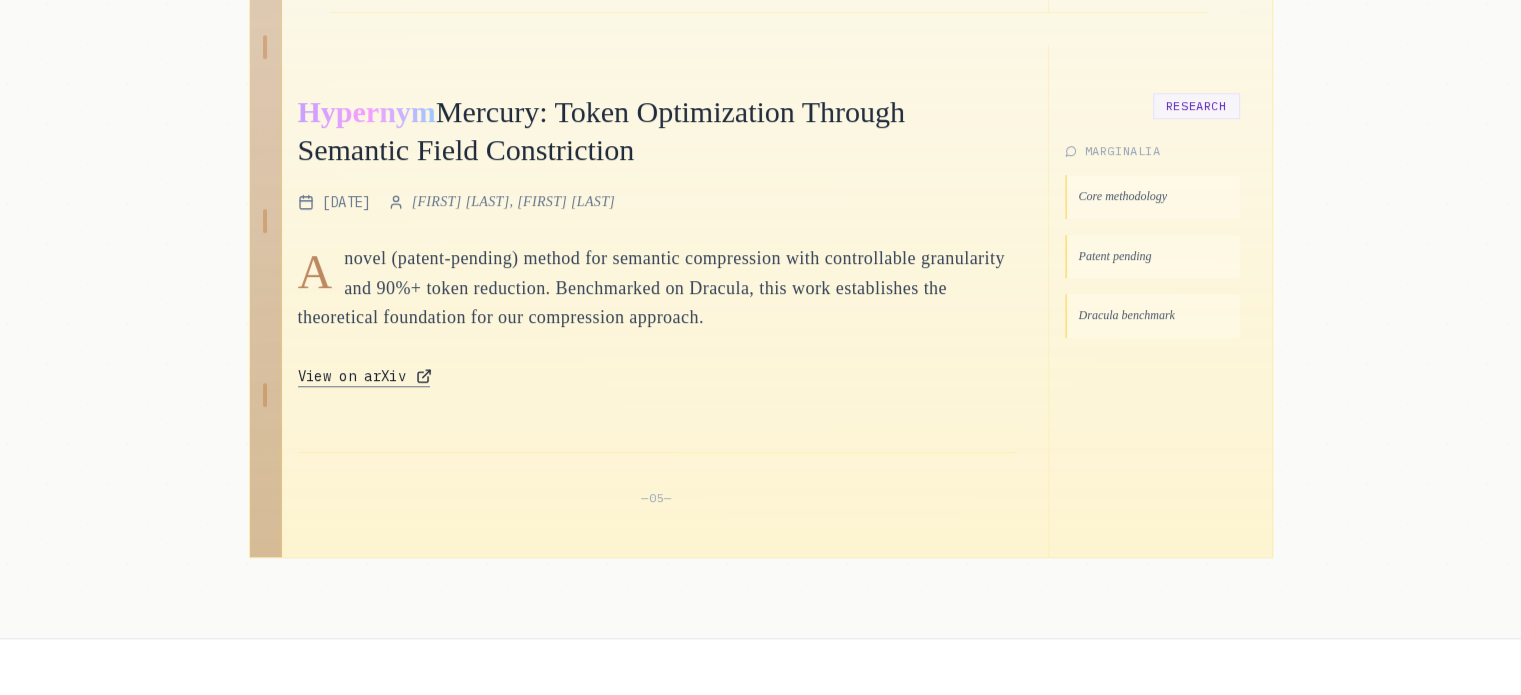 click on "View on arXiv" at bounding box center (352, 376) 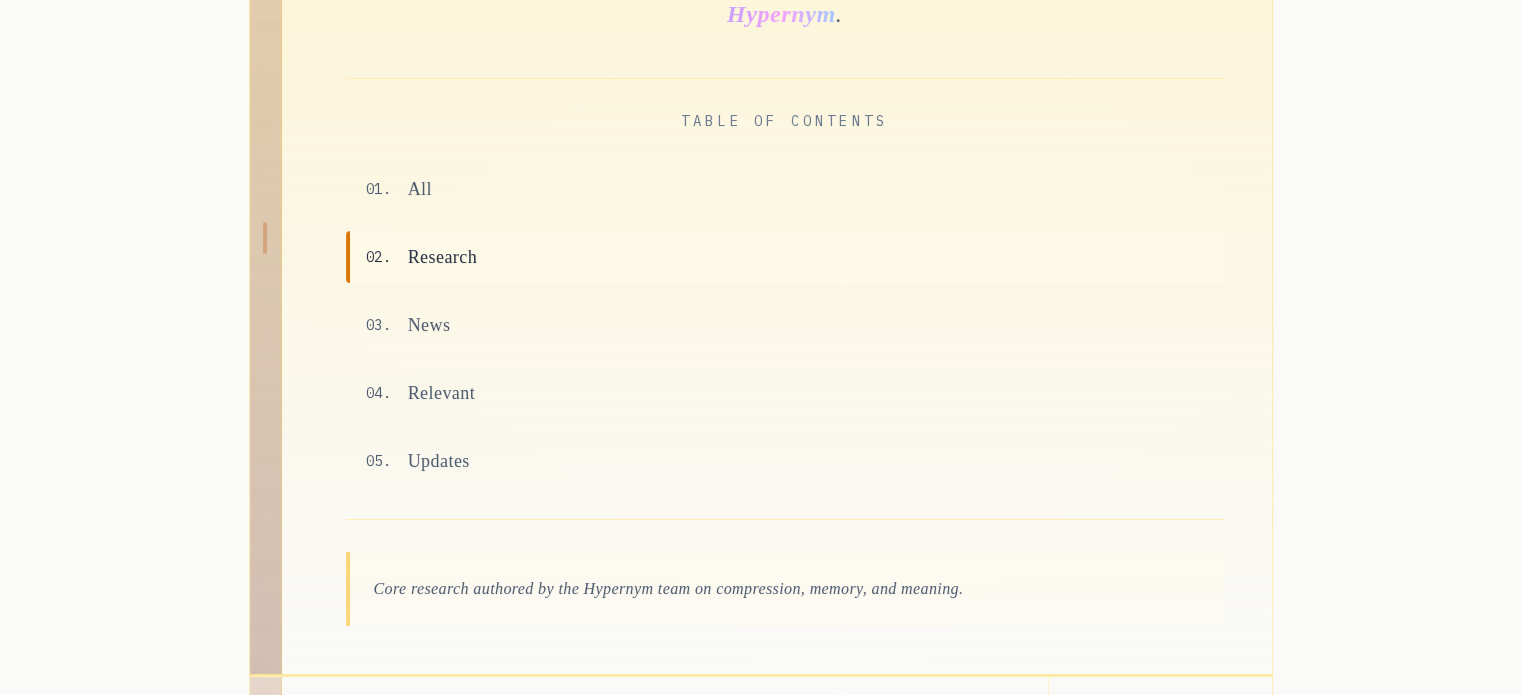 scroll, scrollTop: 326, scrollLeft: 0, axis: vertical 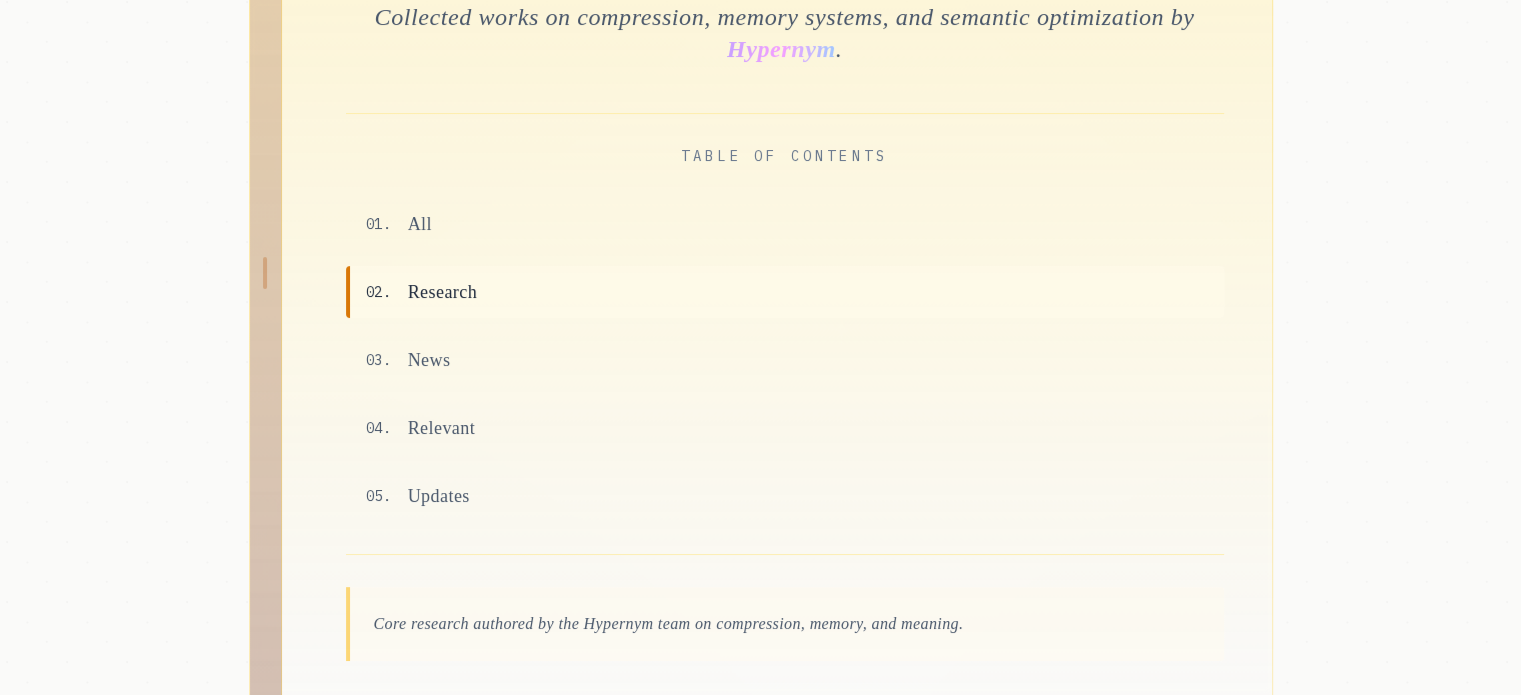click on "Research" at bounding box center [443, 292] 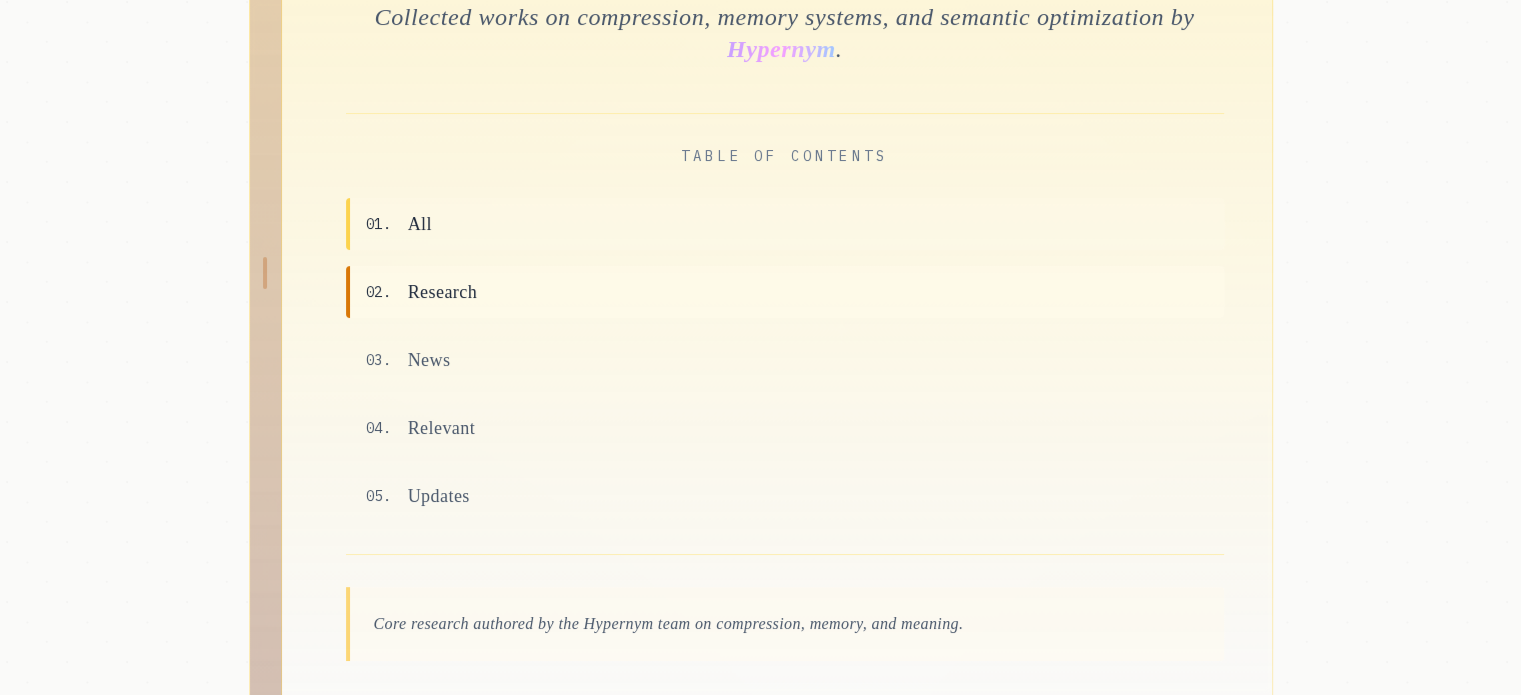click on "All" at bounding box center (420, 224) 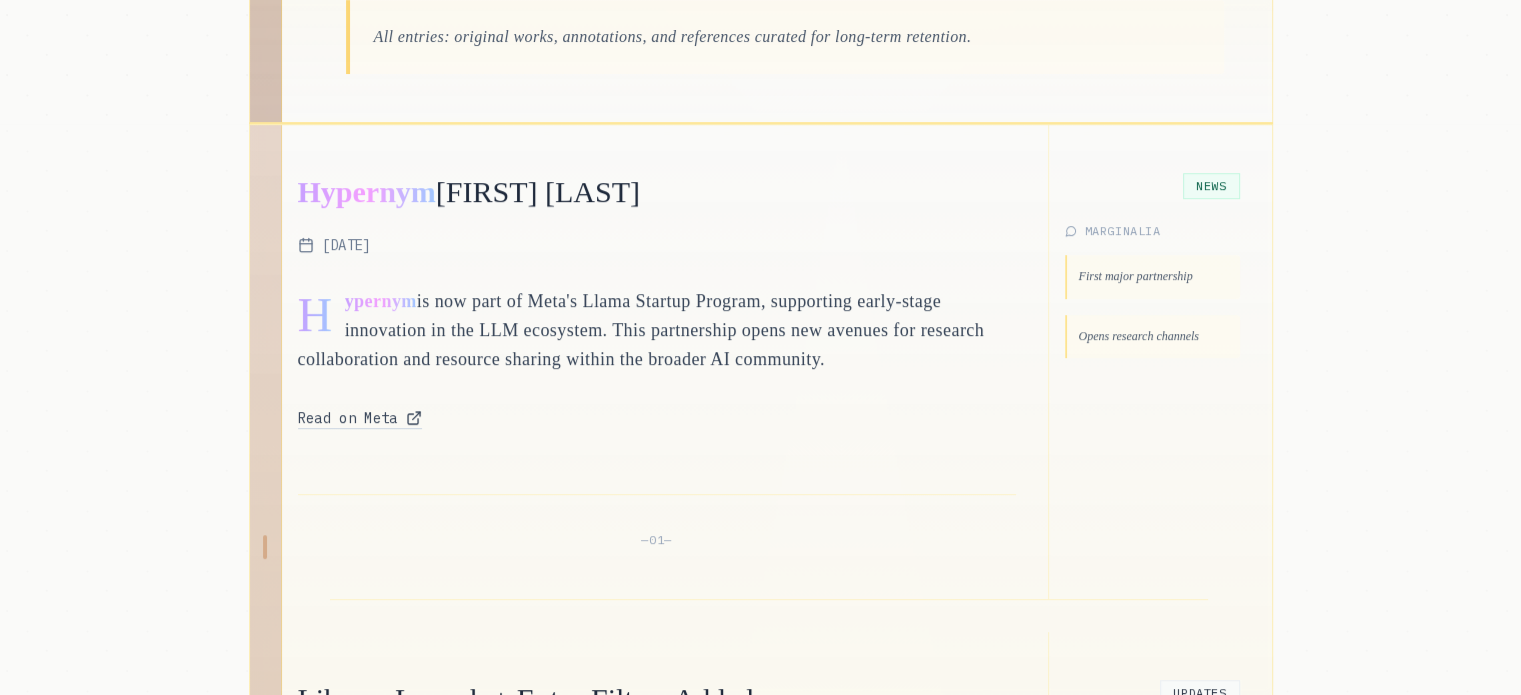scroll, scrollTop: 926, scrollLeft: 0, axis: vertical 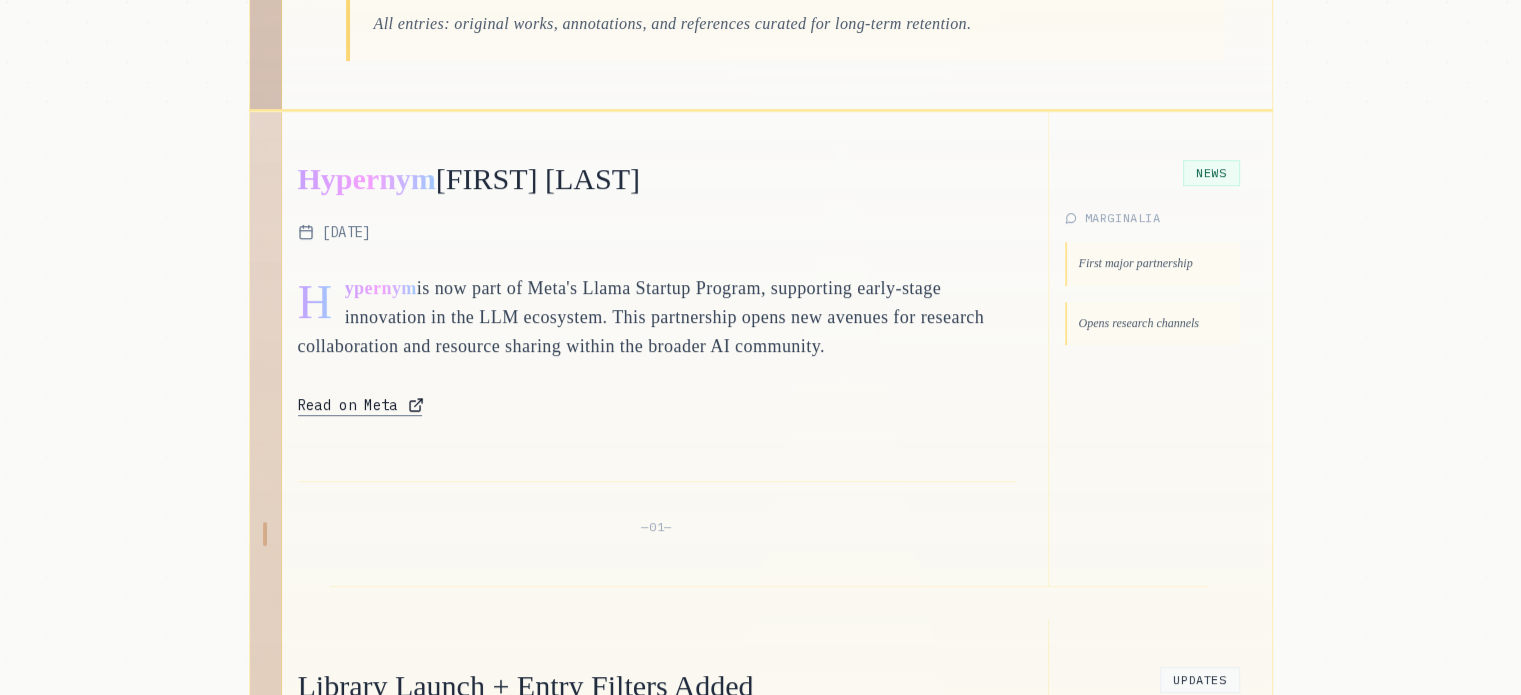 click on "Read on Meta" at bounding box center (348, 405) 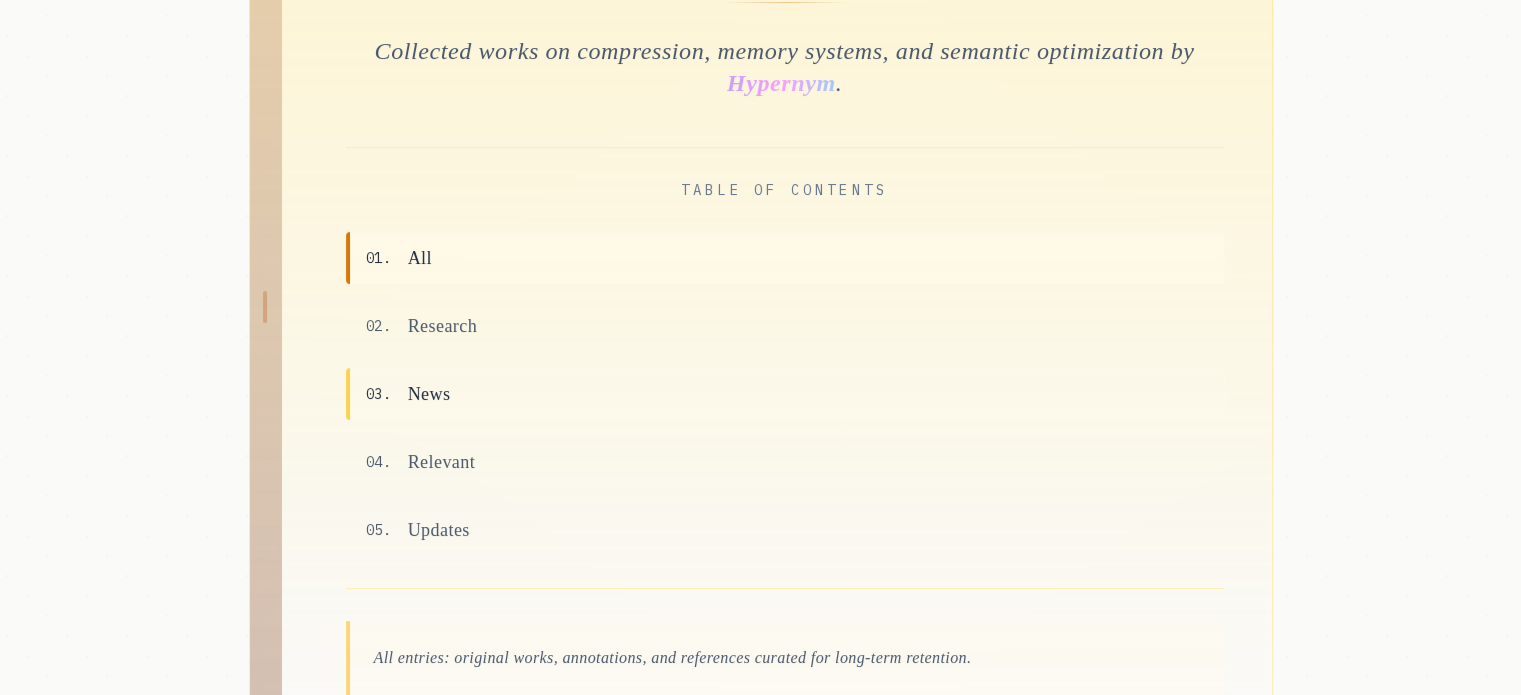 scroll, scrollTop: 326, scrollLeft: 0, axis: vertical 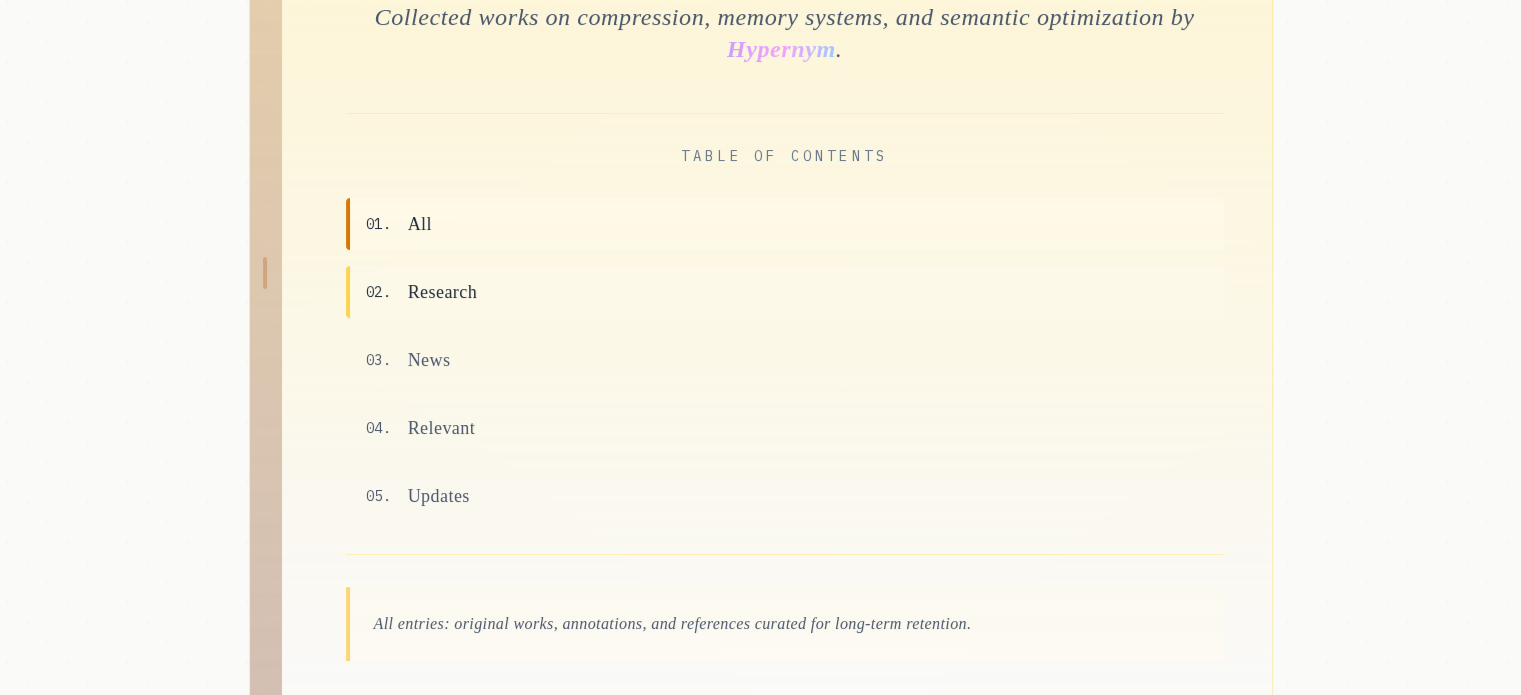 click on "Research" at bounding box center (443, 292) 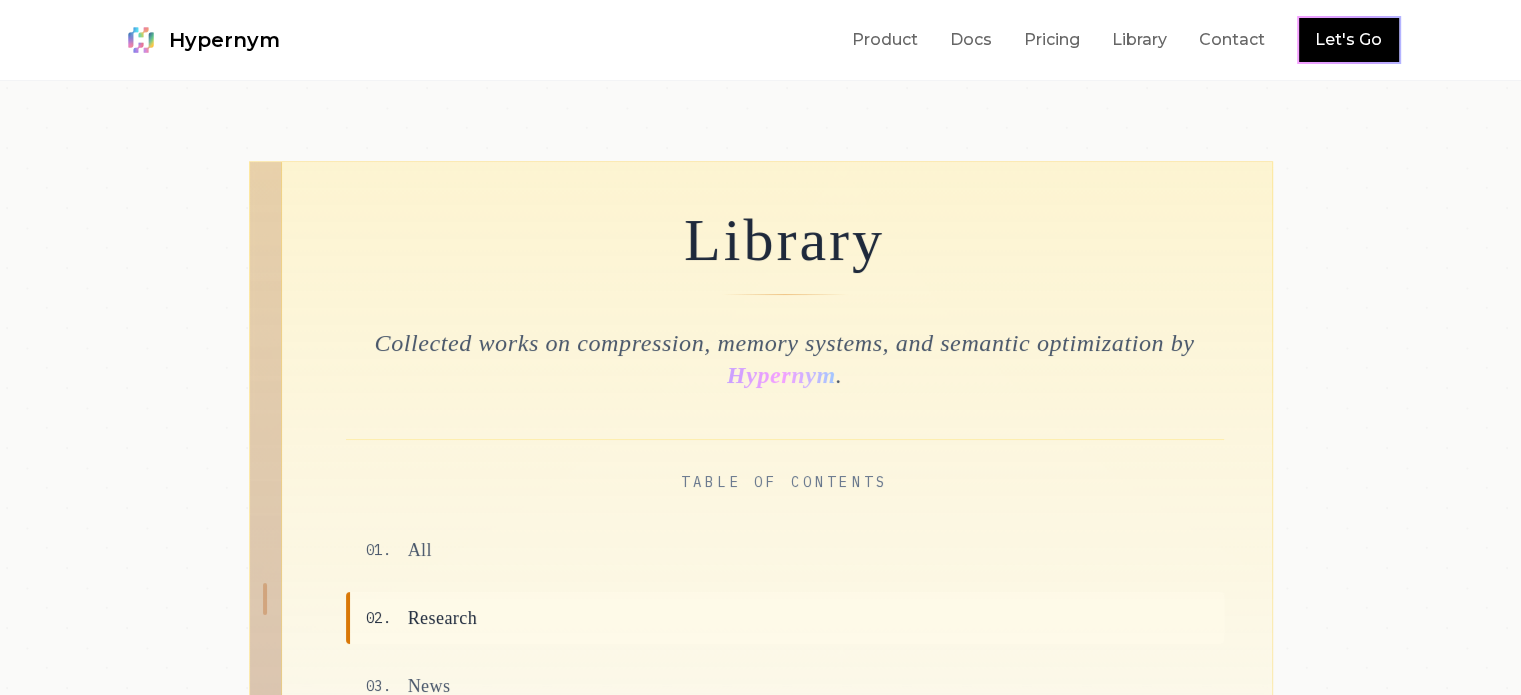 scroll, scrollTop: 0, scrollLeft: 0, axis: both 